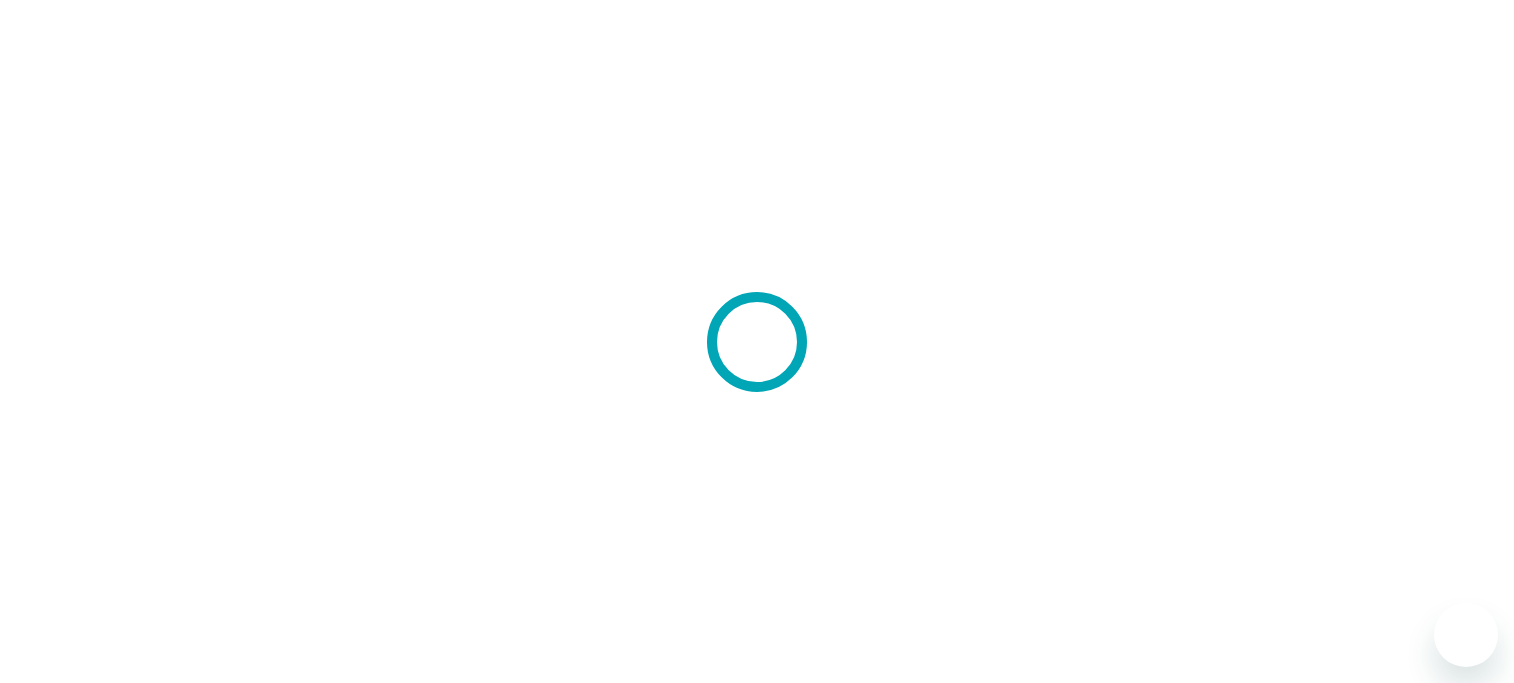 scroll, scrollTop: 0, scrollLeft: 0, axis: both 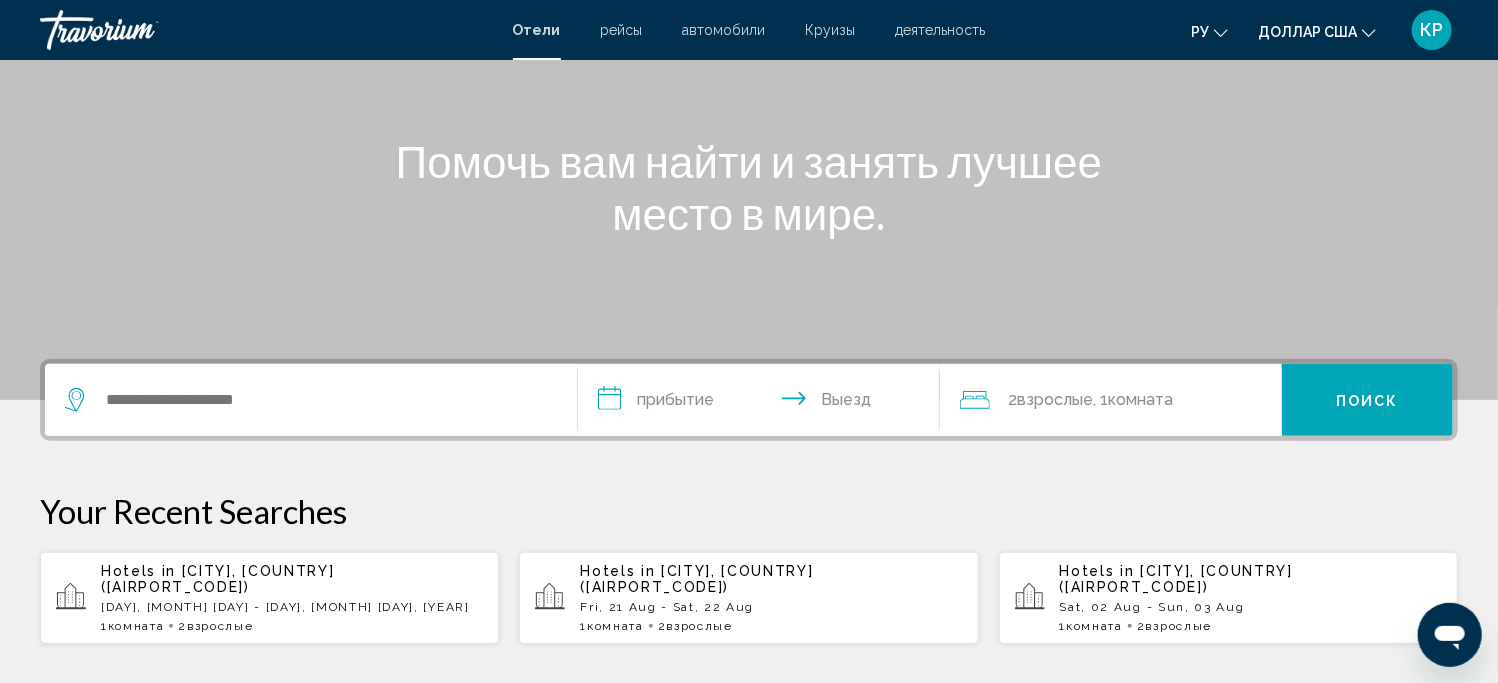 click on "[DAY], [MONTH] [DAY] - [DAY], [MONTH] [DAY], [YEAR]" at bounding box center (292, 607) 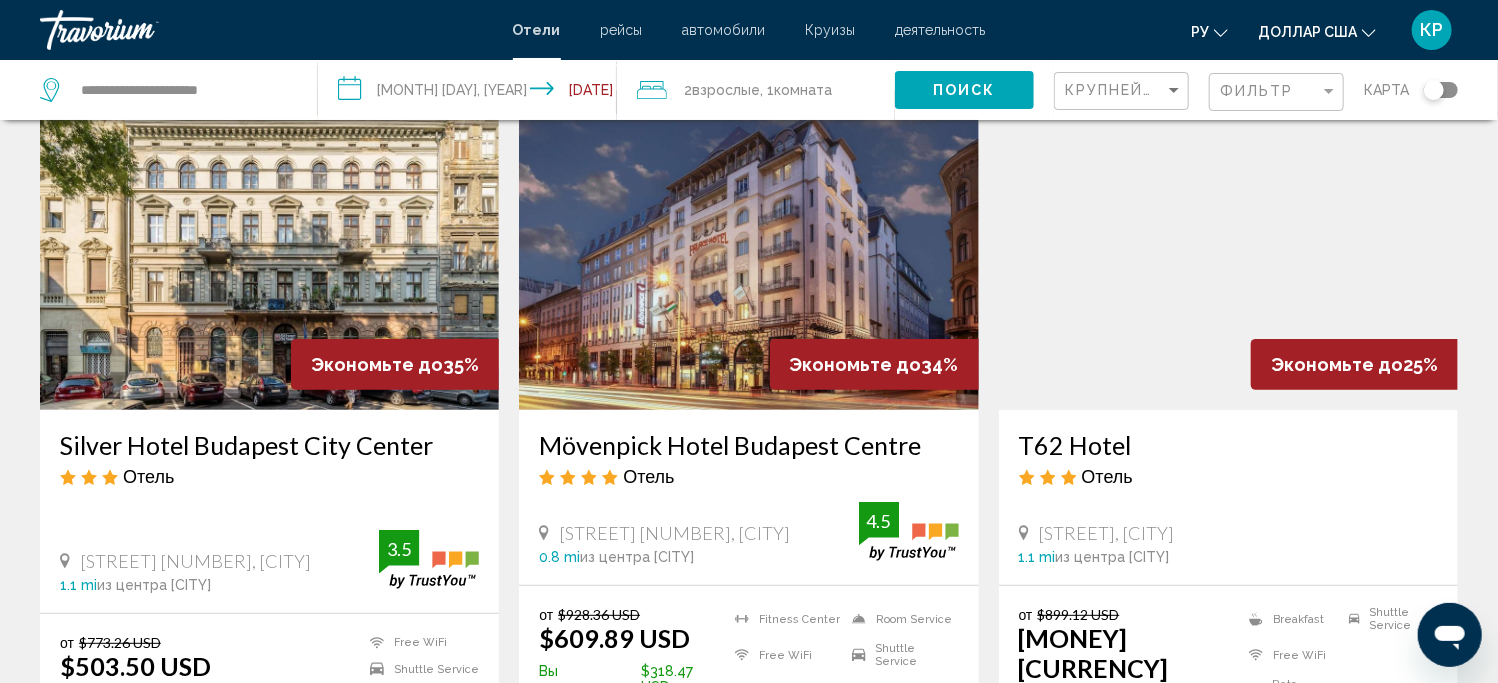 scroll, scrollTop: 0, scrollLeft: 0, axis: both 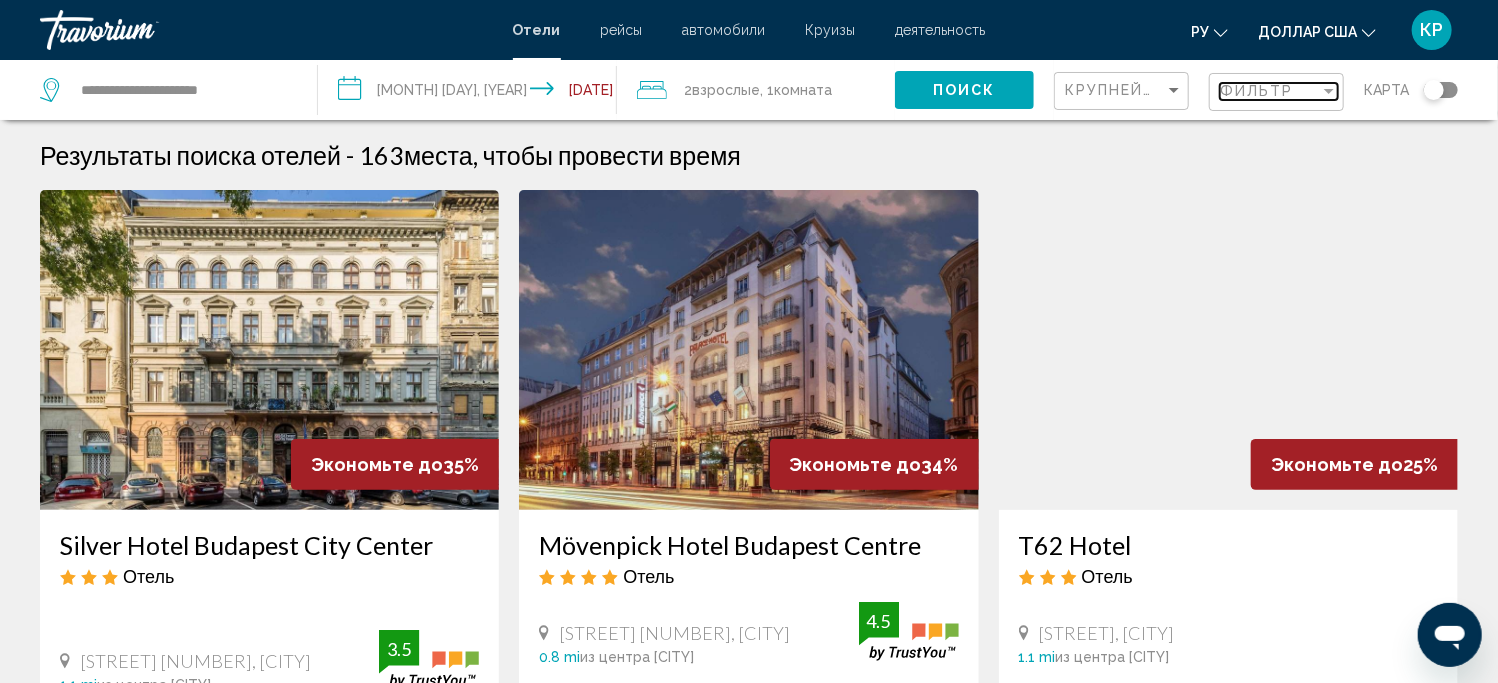 click at bounding box center (1329, 91) 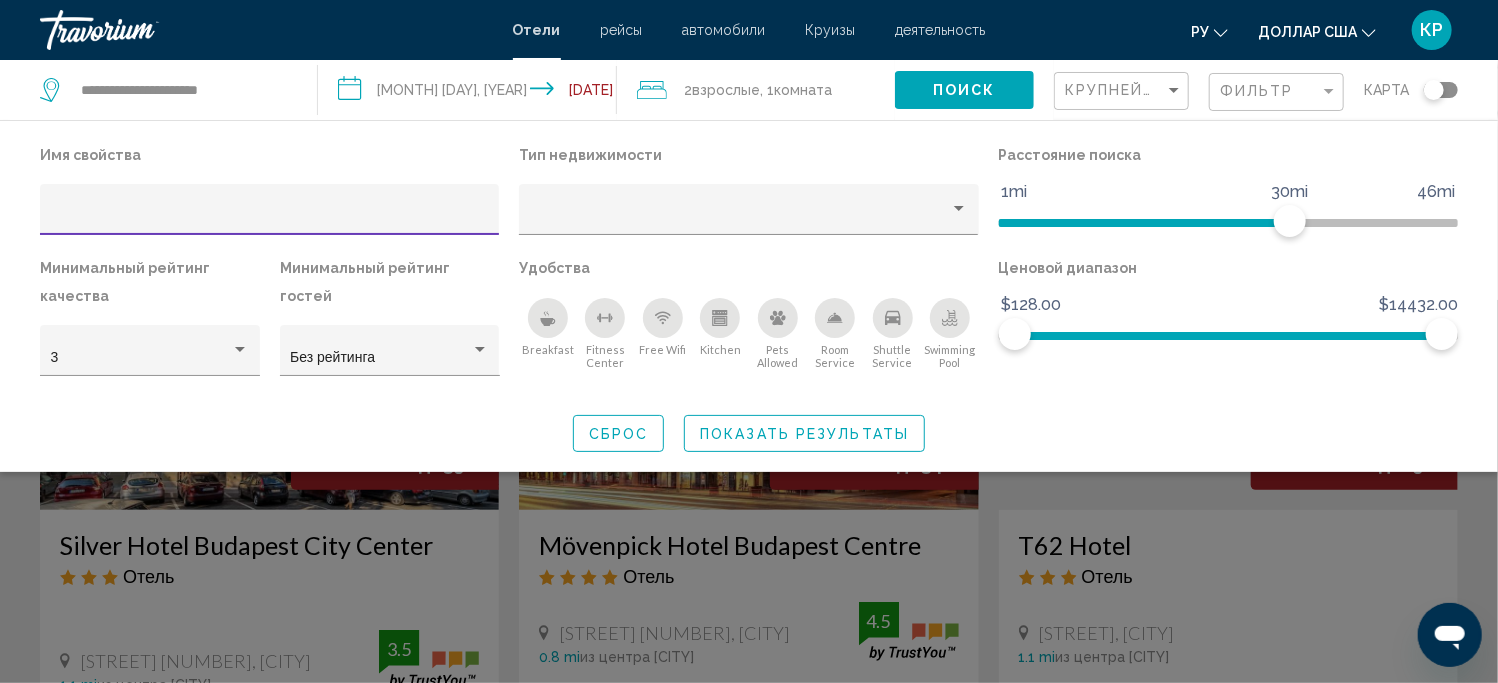 click at bounding box center (548, 322) 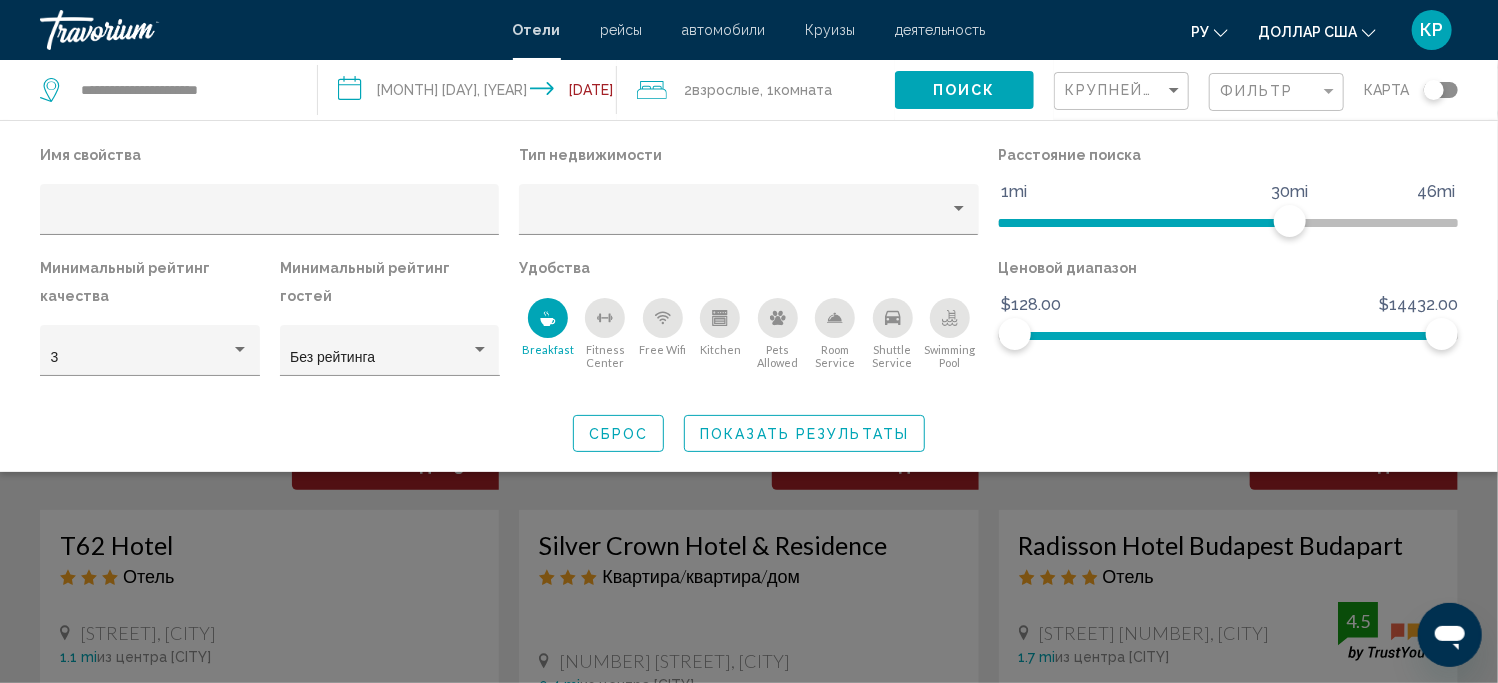 click at bounding box center [663, 318] 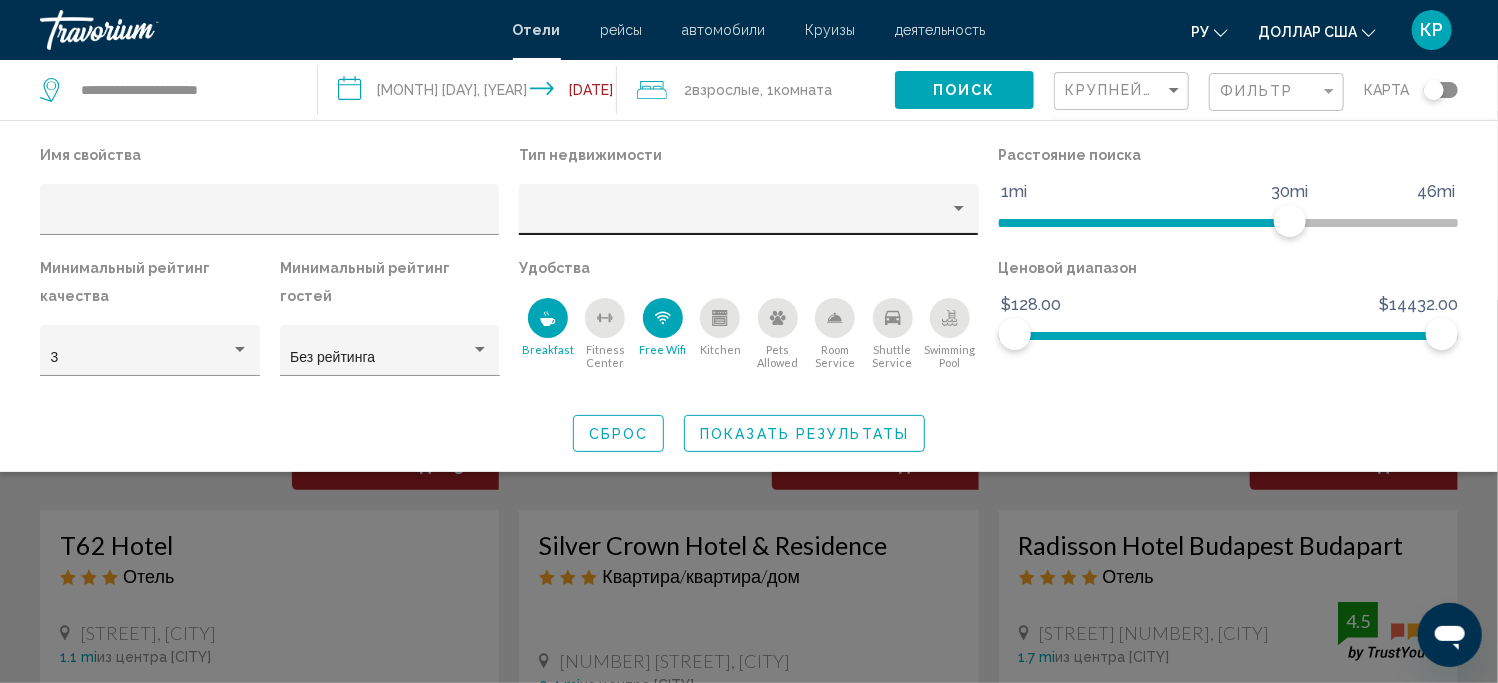 click at bounding box center (959, 209) 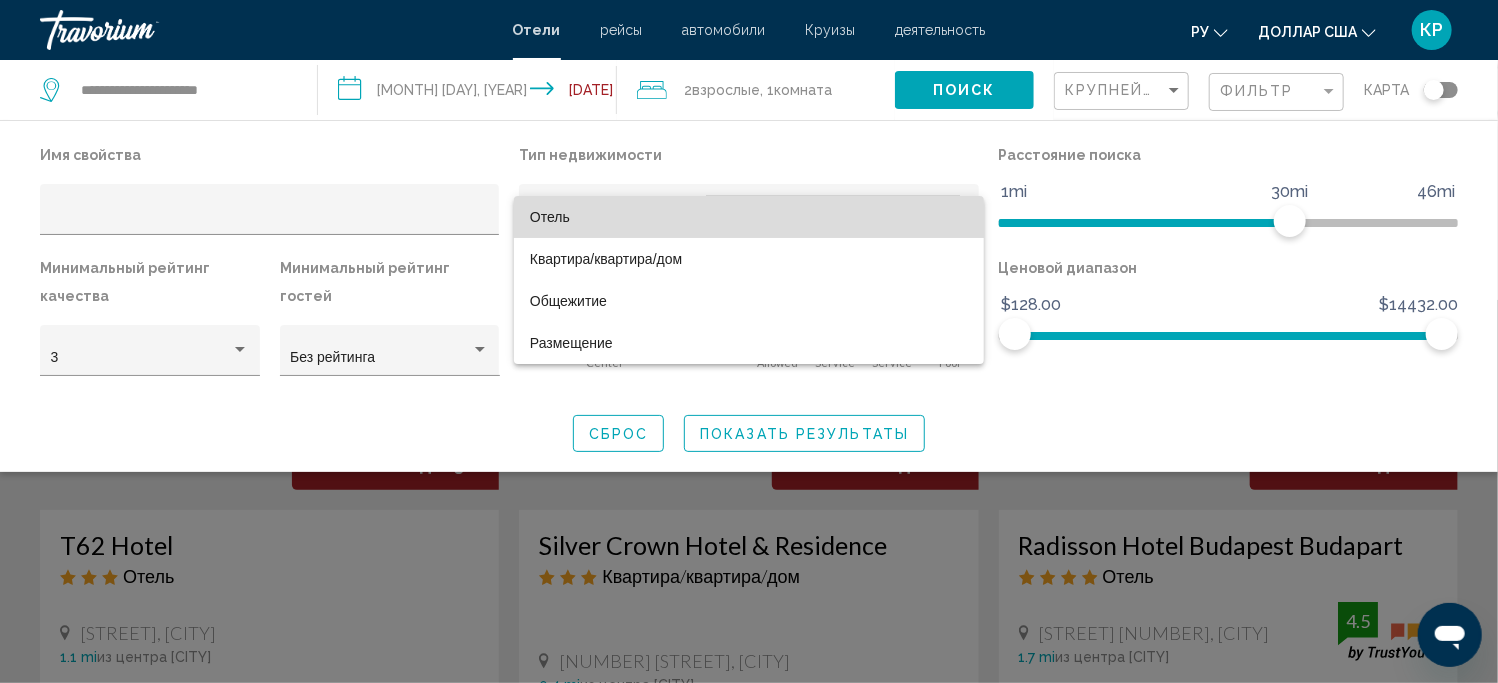 click on "Отель" at bounding box center (749, 217) 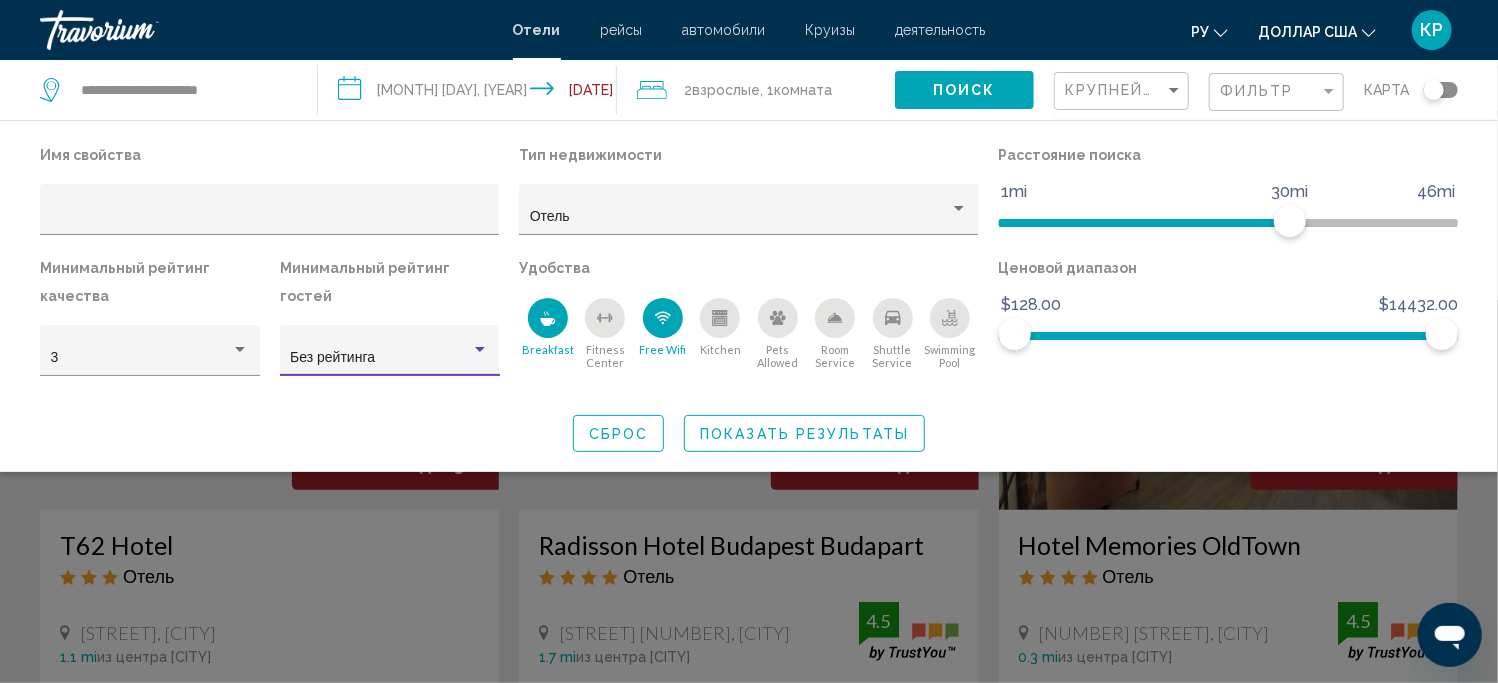click at bounding box center [480, 349] 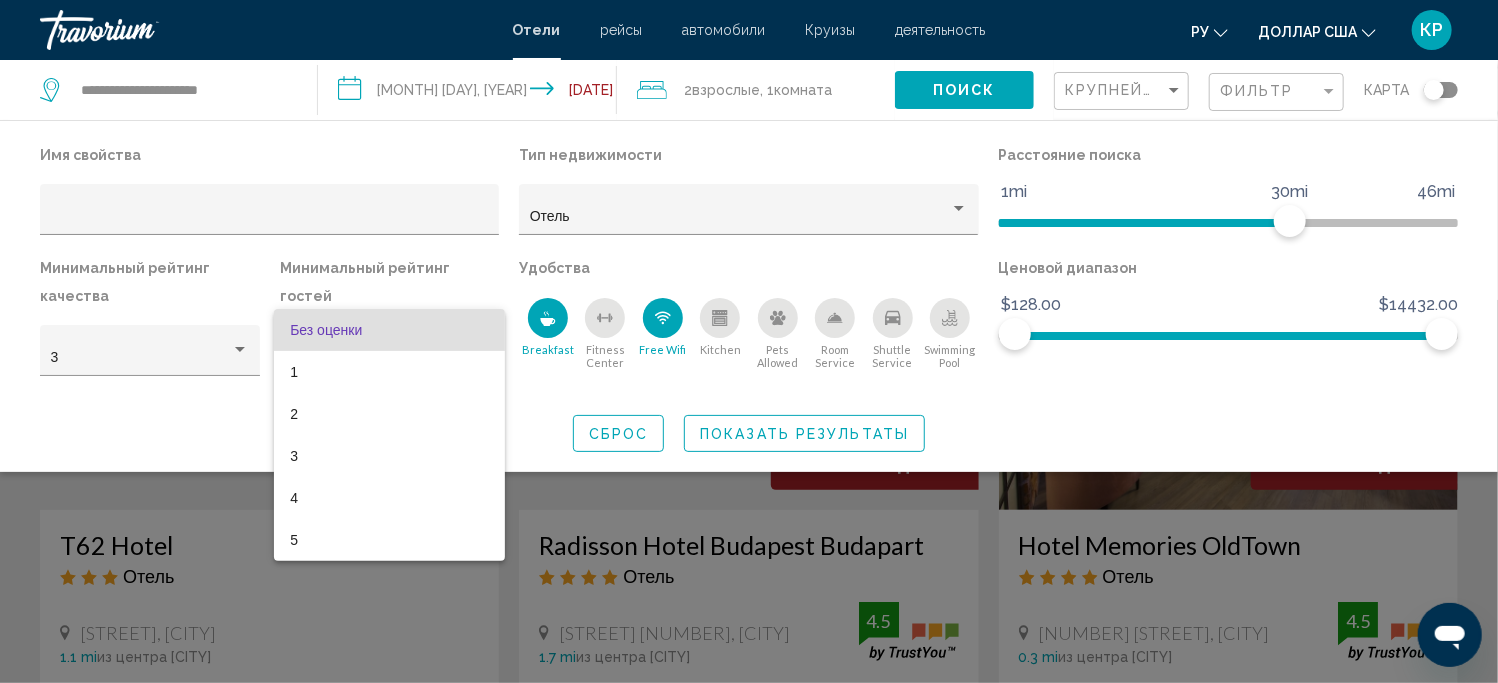 click at bounding box center [749, 341] 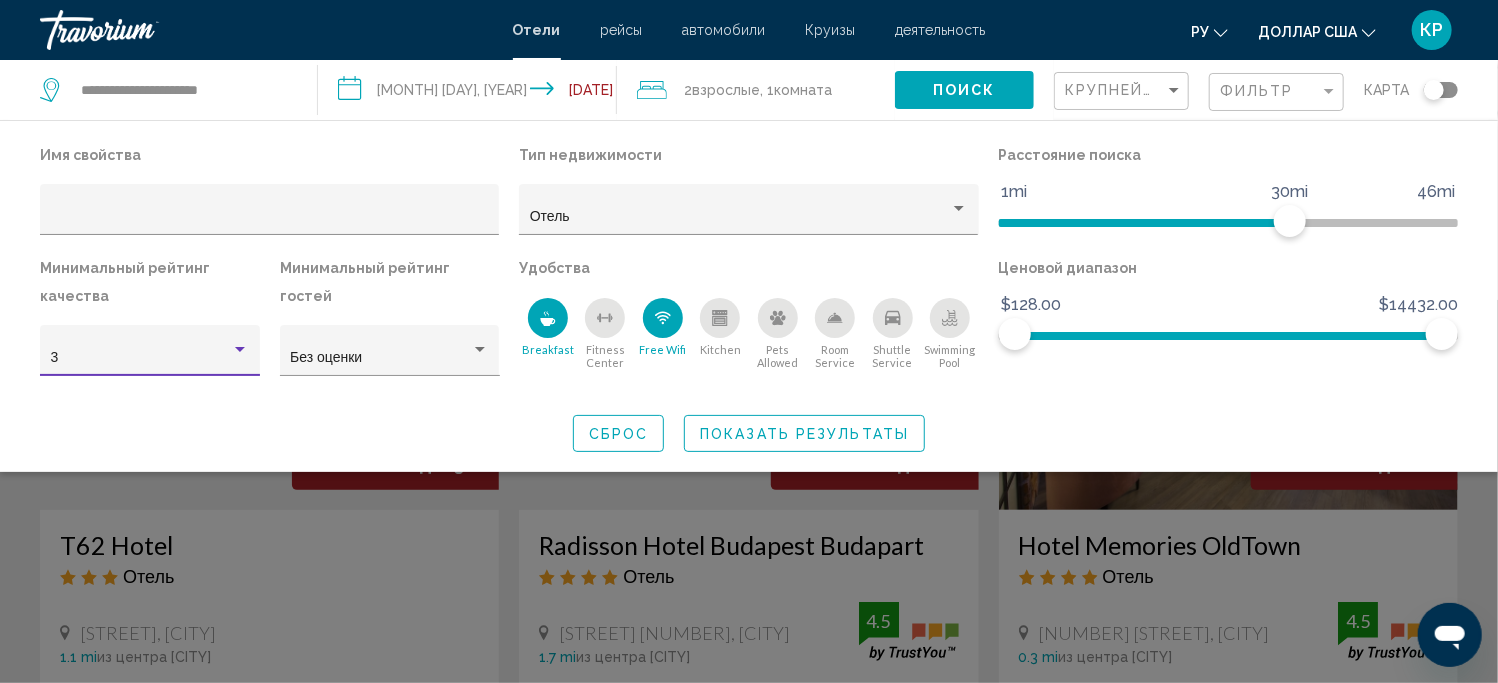click at bounding box center (240, 350) 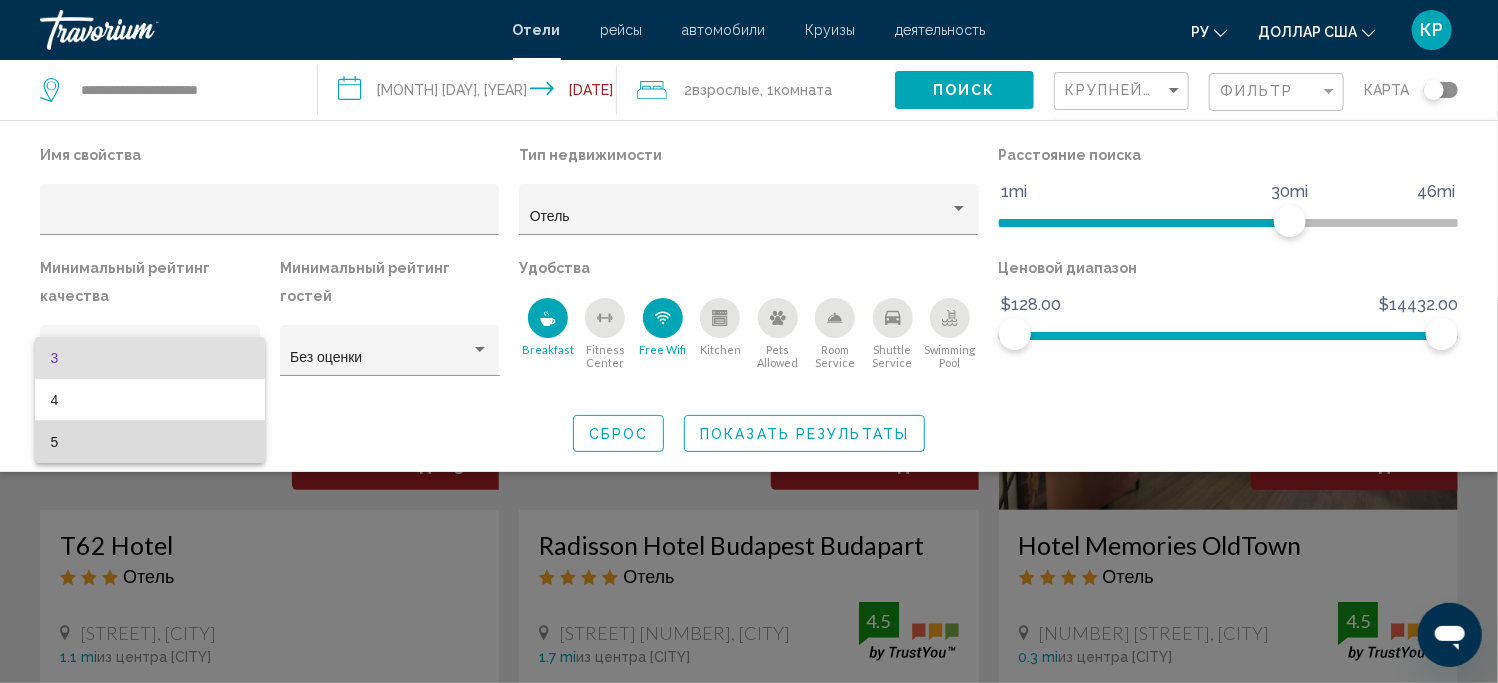 click on "5" at bounding box center (150, 442) 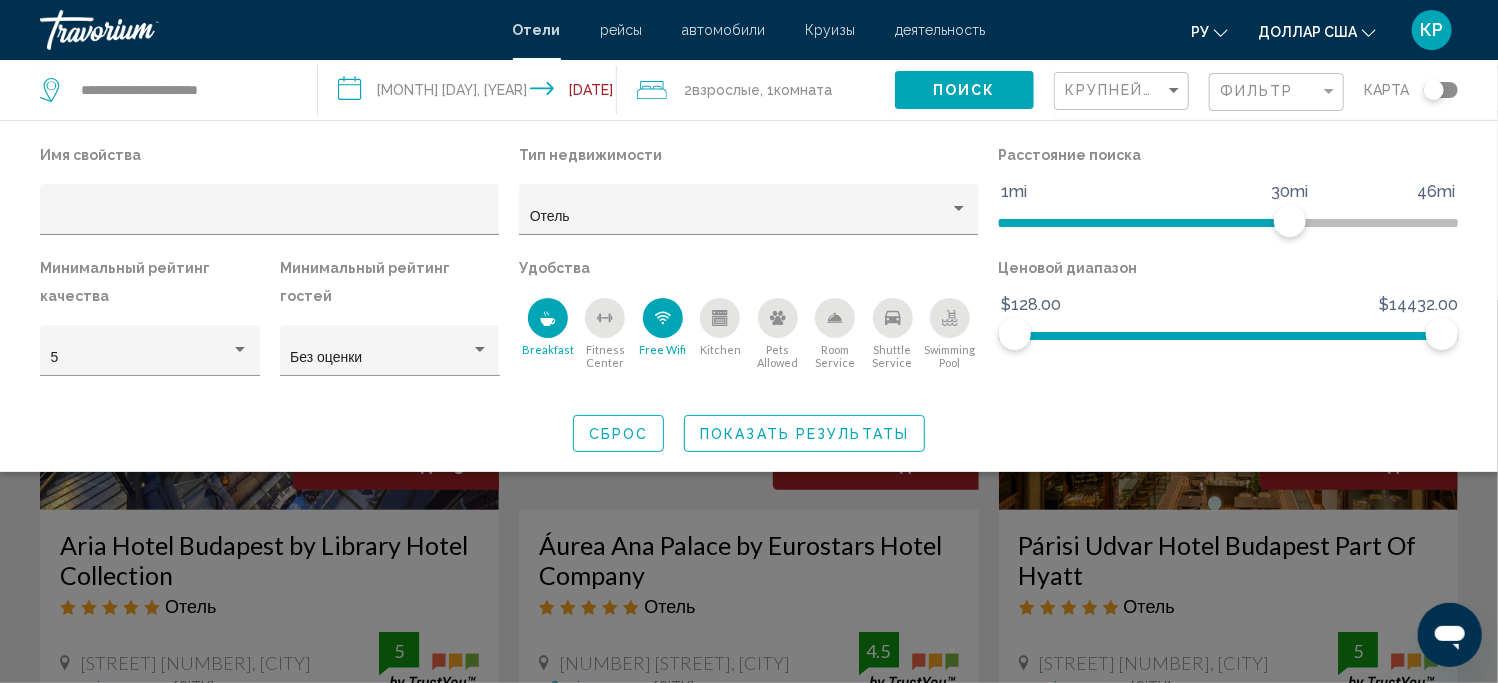 click on "Сброс Показать результаты" at bounding box center [749, 433] 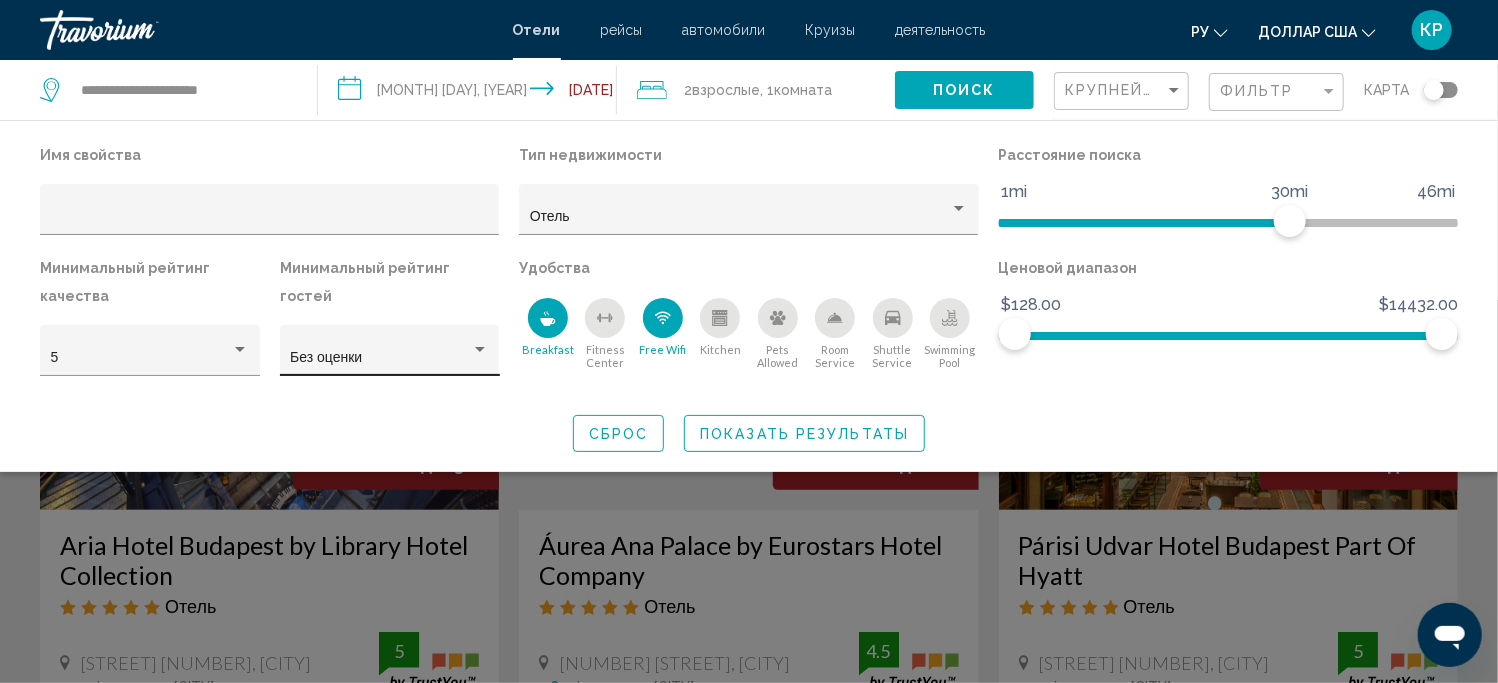 click at bounding box center [480, 350] 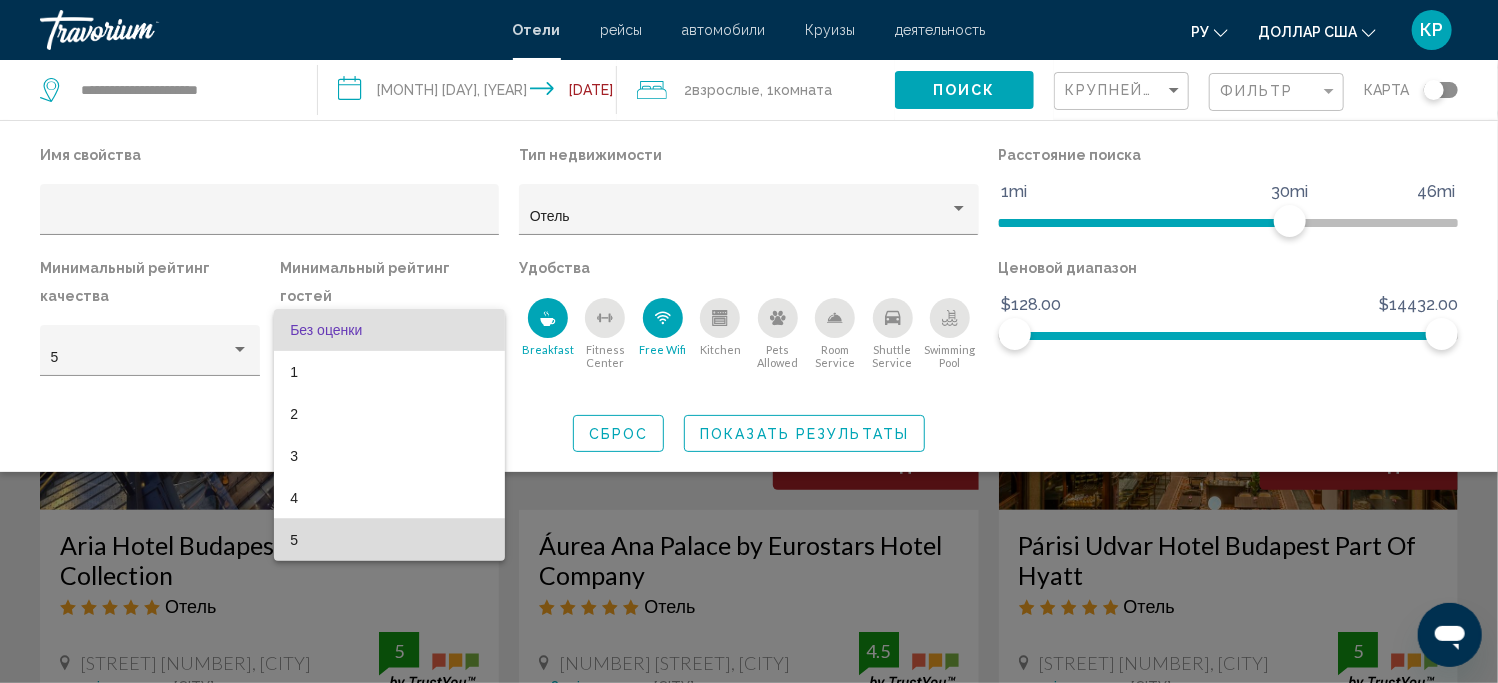click on "5" at bounding box center [389, 540] 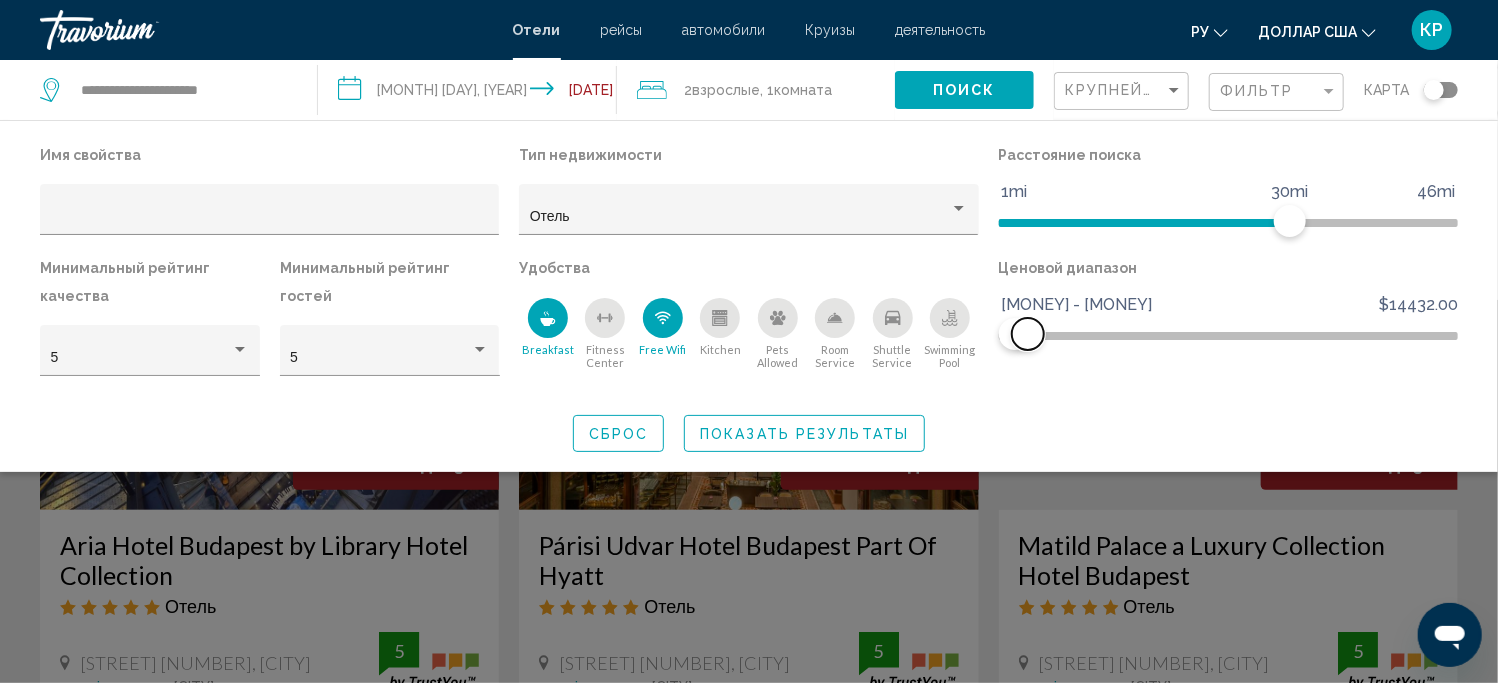 drag, startPoint x: 1440, startPoint y: 326, endPoint x: 1028, endPoint y: 322, distance: 412.0194 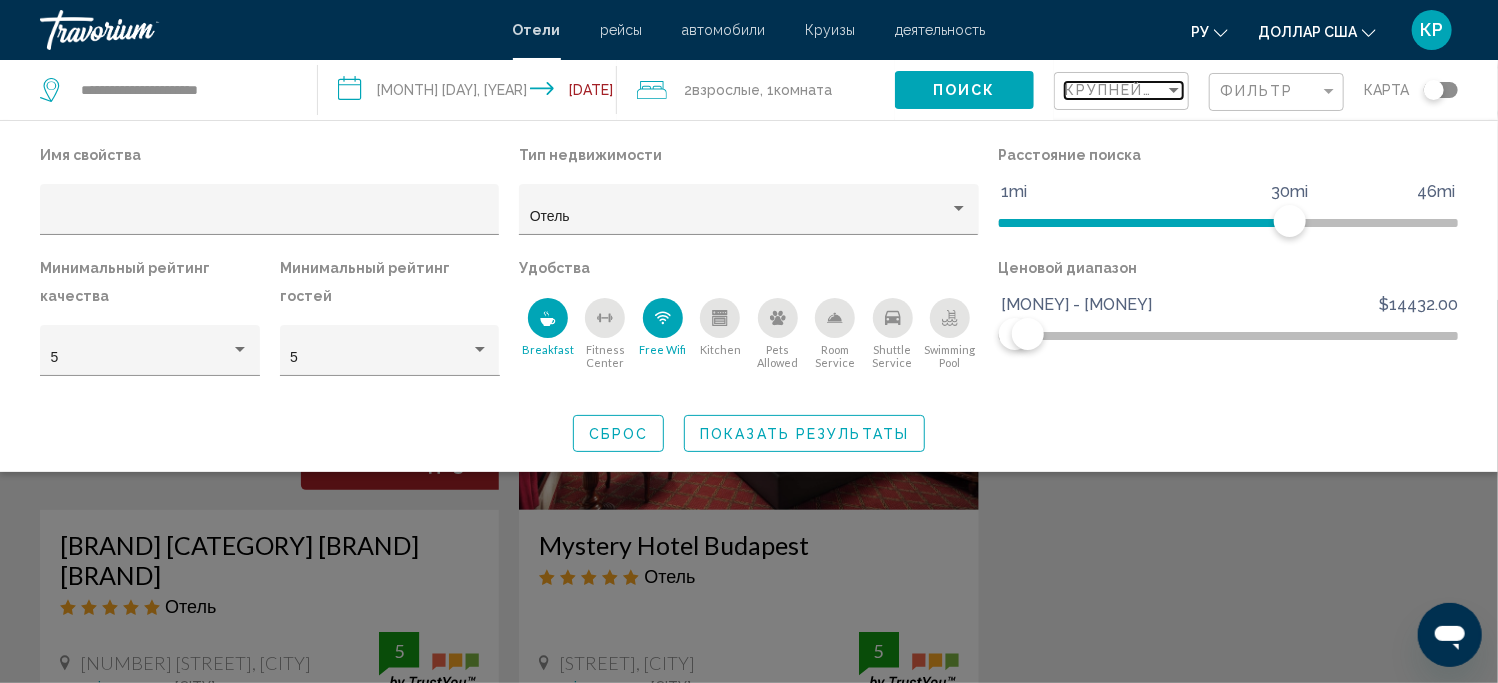 click on "Крупнейшие сбережения" at bounding box center [1184, 90] 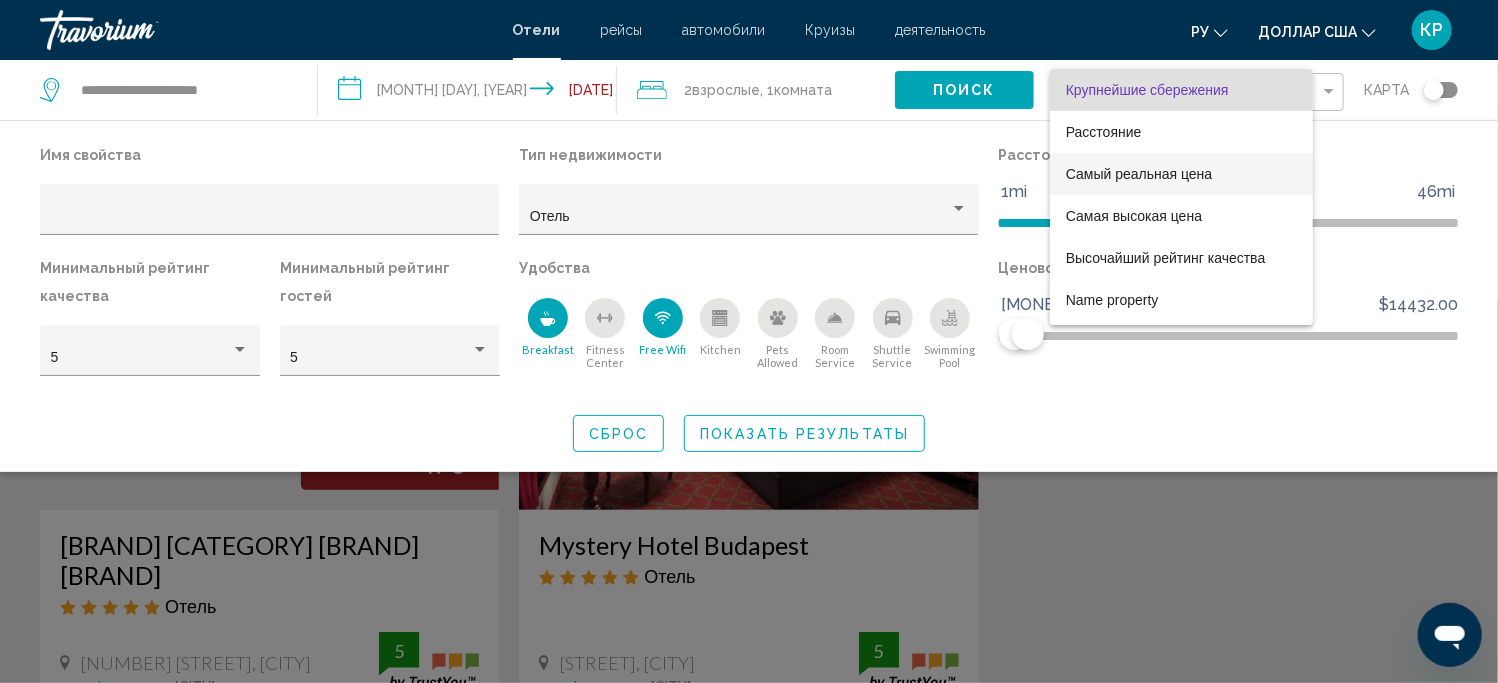 click on "Самый реальная цена" at bounding box center [1182, 174] 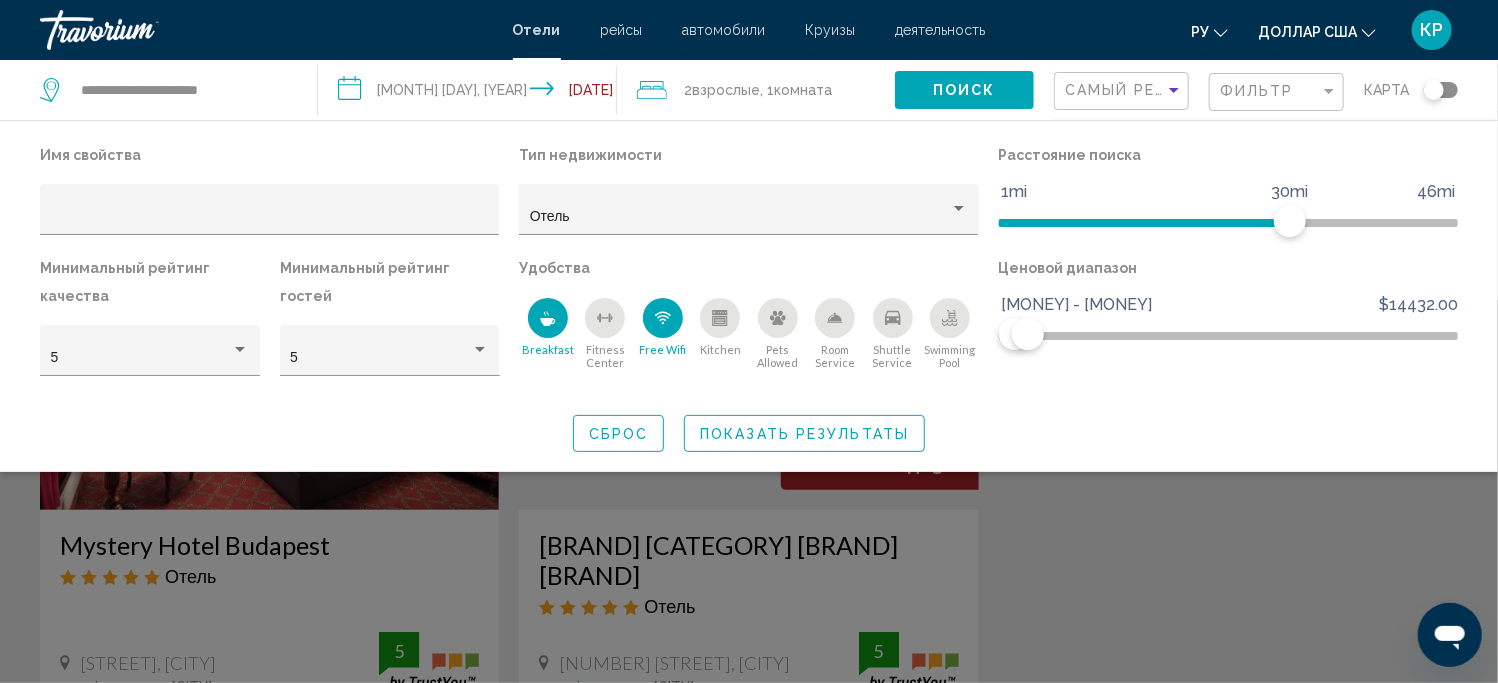 click on "Показать результаты" at bounding box center (804, 434) 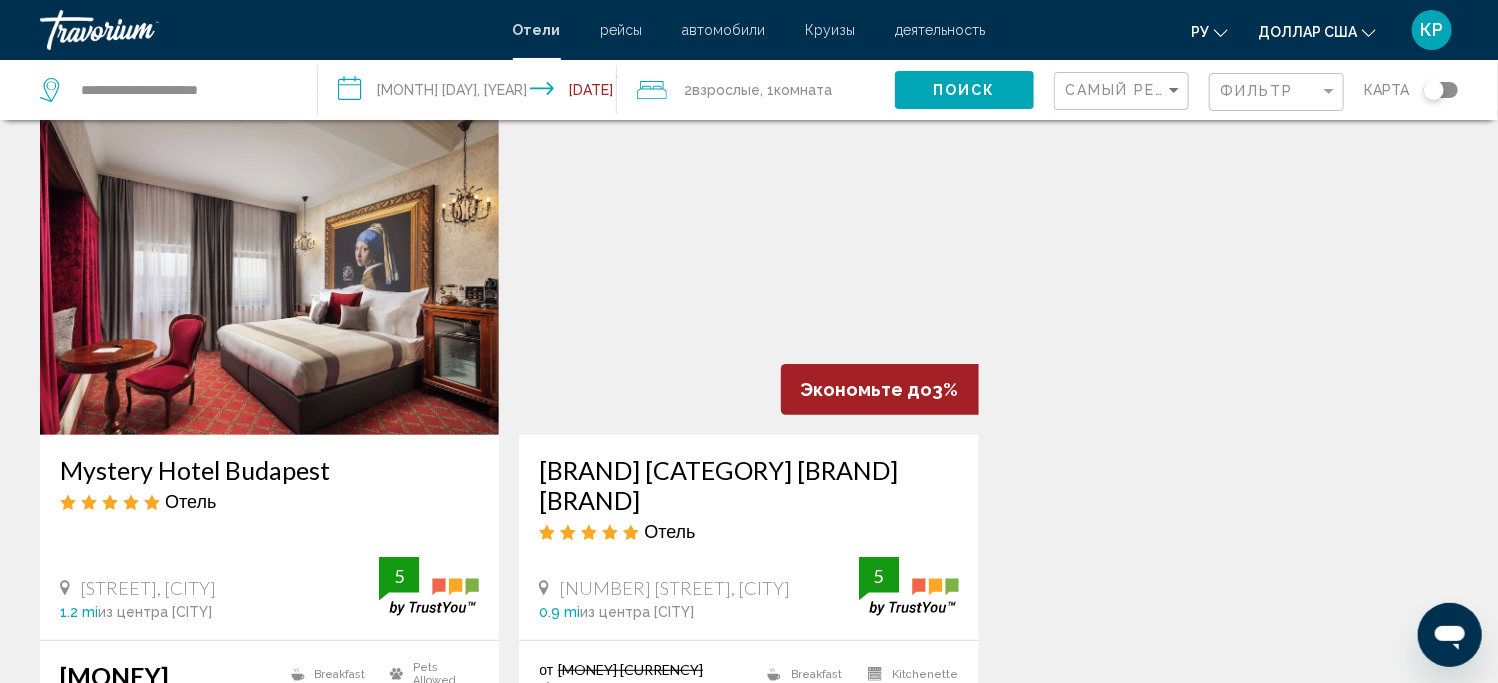 scroll, scrollTop: 0, scrollLeft: 0, axis: both 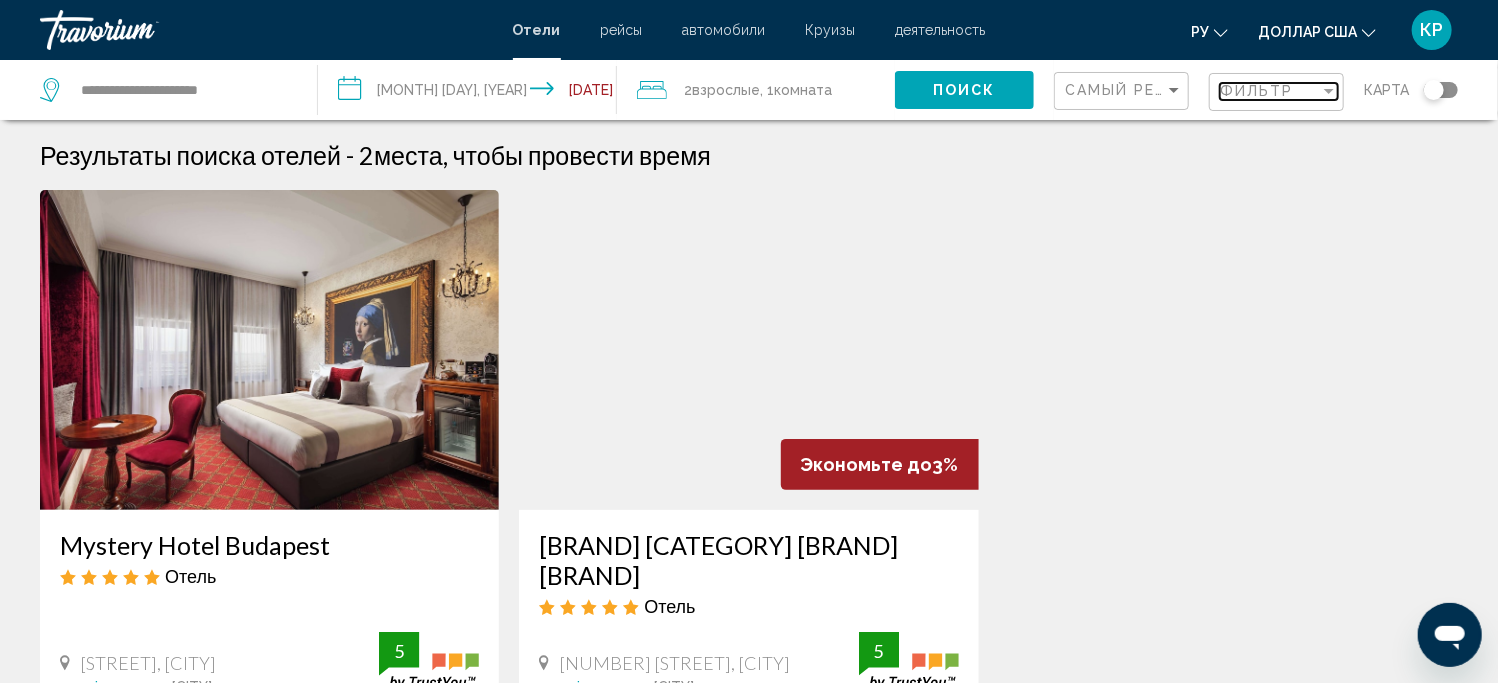 click on "Фильтр" at bounding box center (1270, 91) 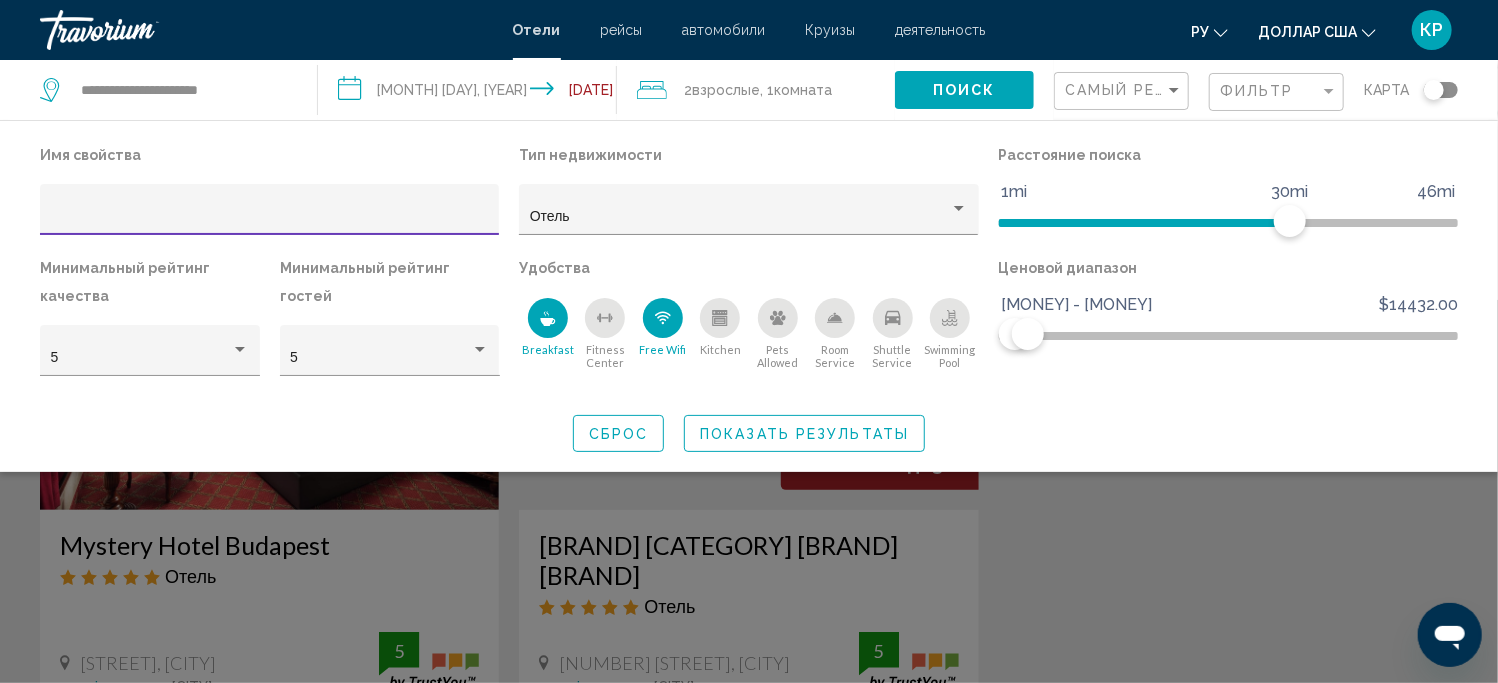 click at bounding box center (663, 318) 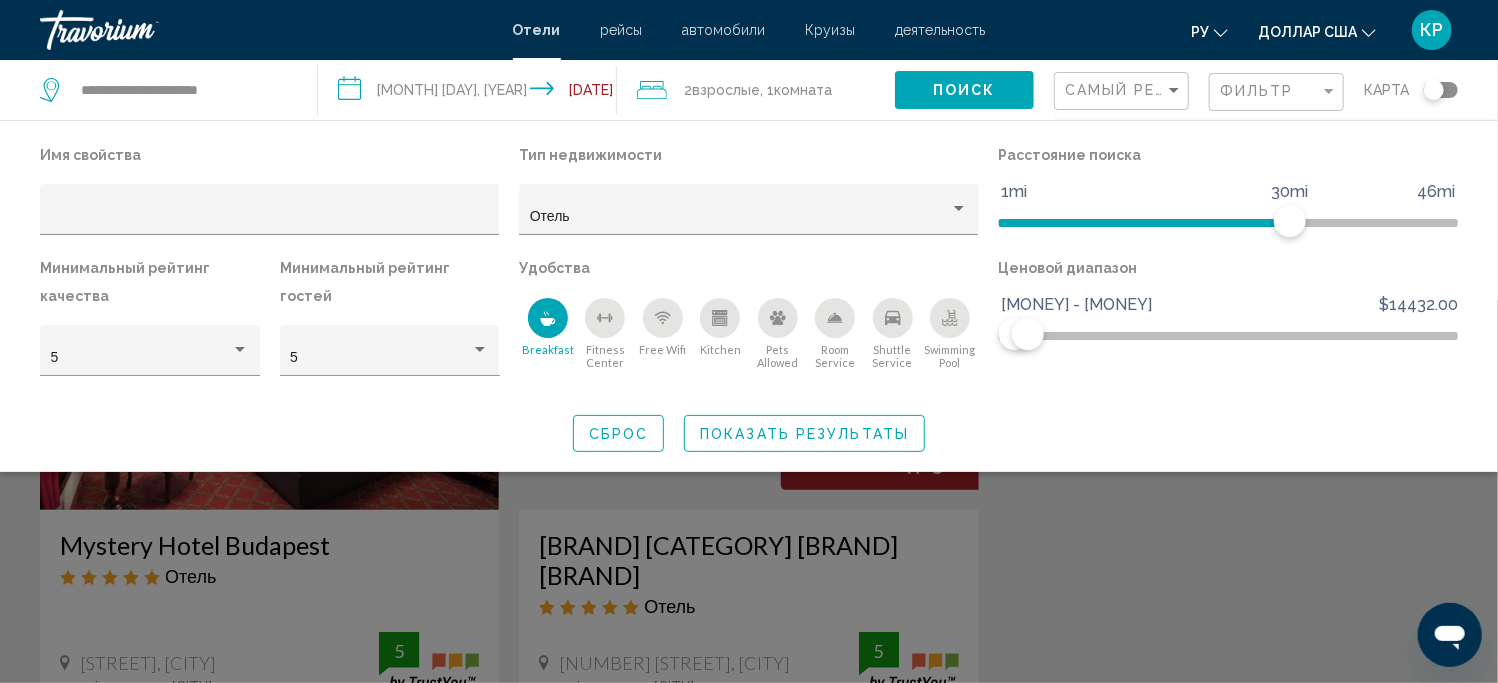 click at bounding box center (548, 318) 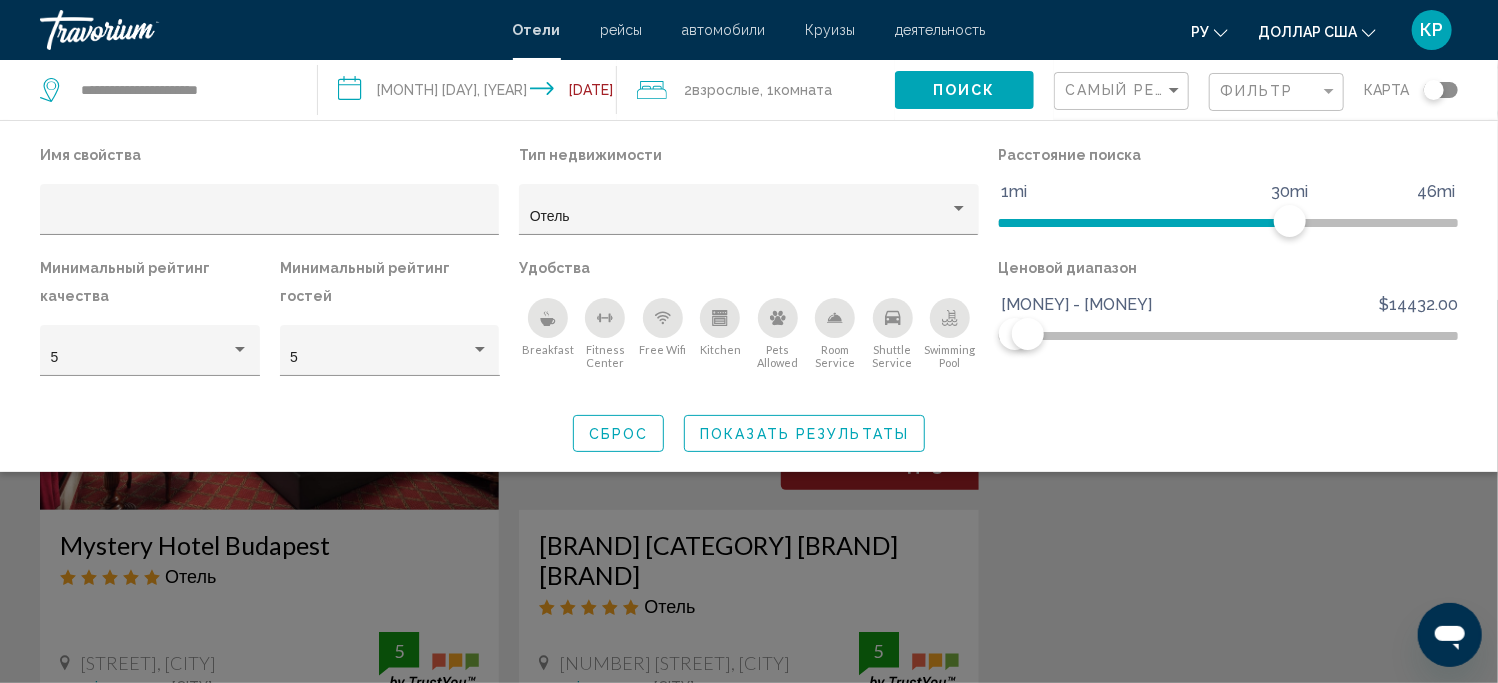 click on "Показать результаты" at bounding box center (804, 434) 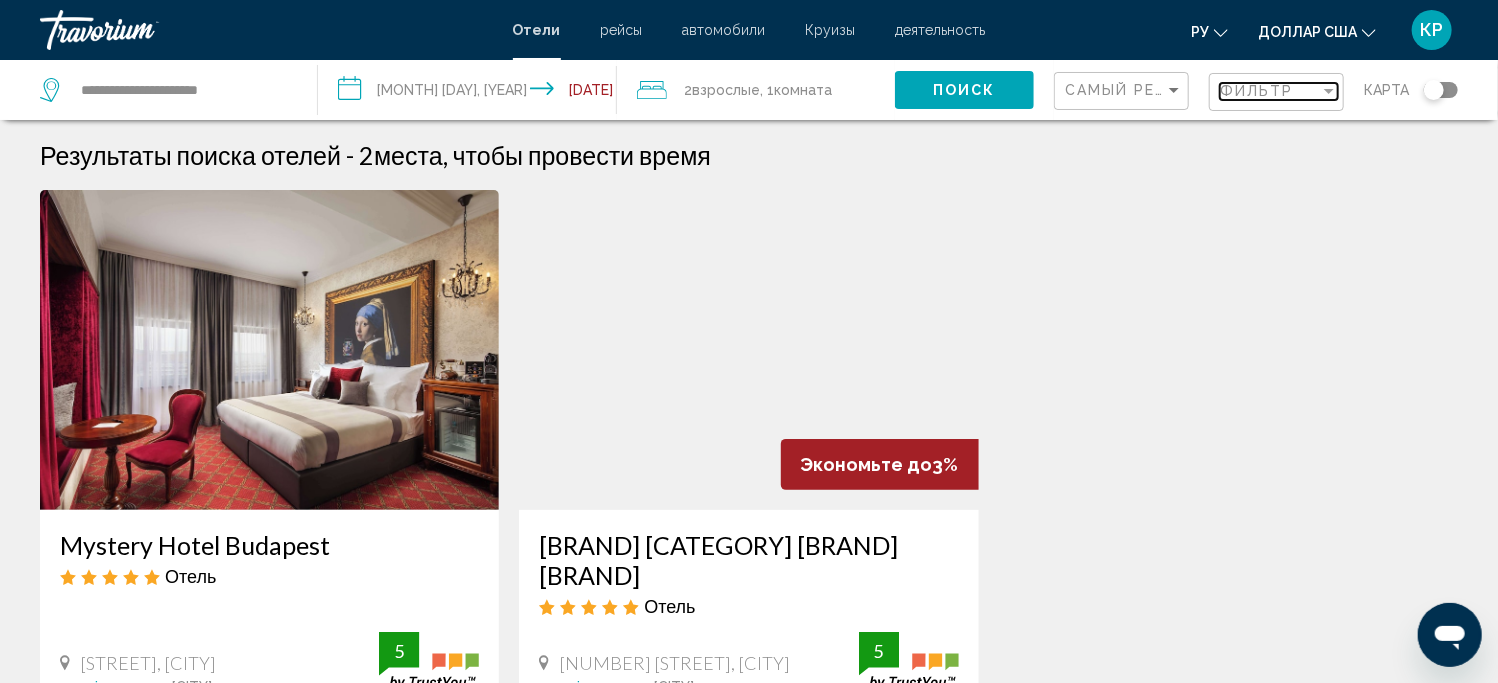 click on "Фильтр" at bounding box center (1270, 91) 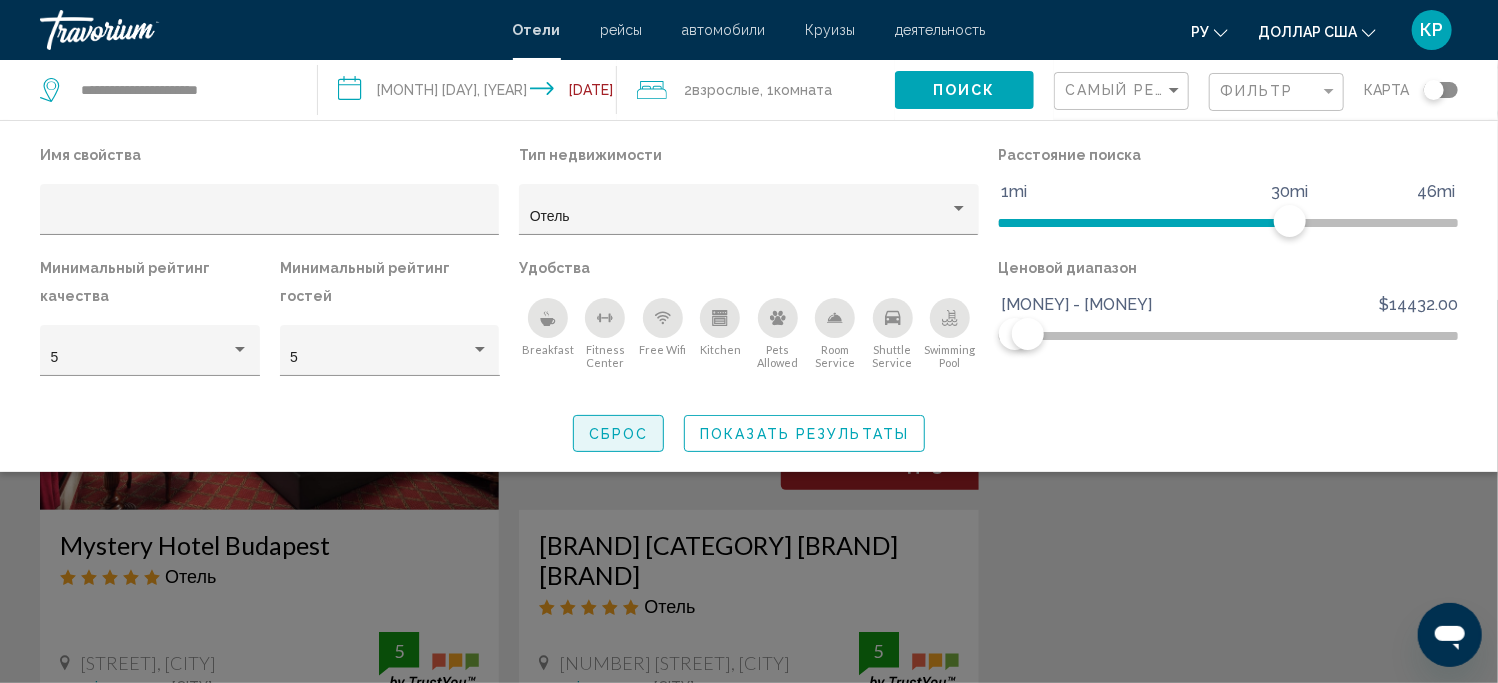 click on "Сброс" at bounding box center [619, 434] 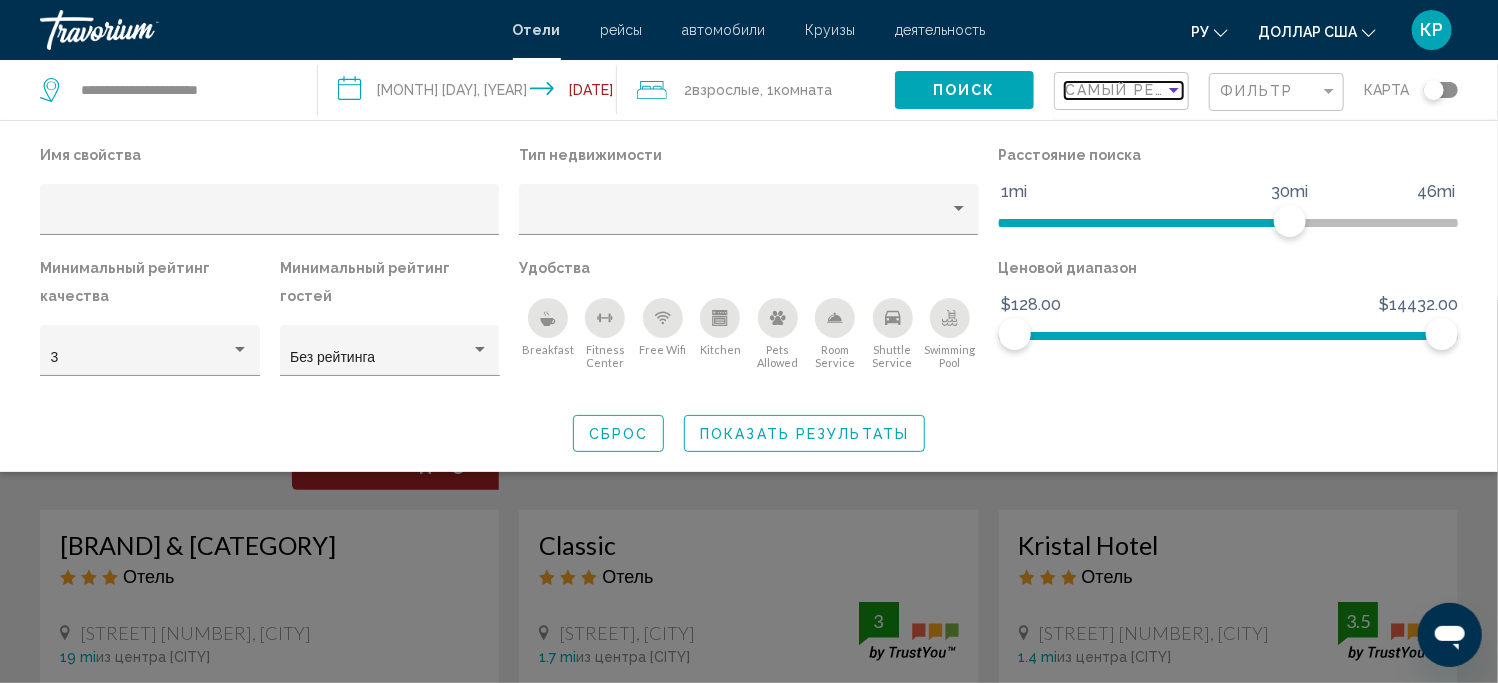 click at bounding box center (1174, 90) 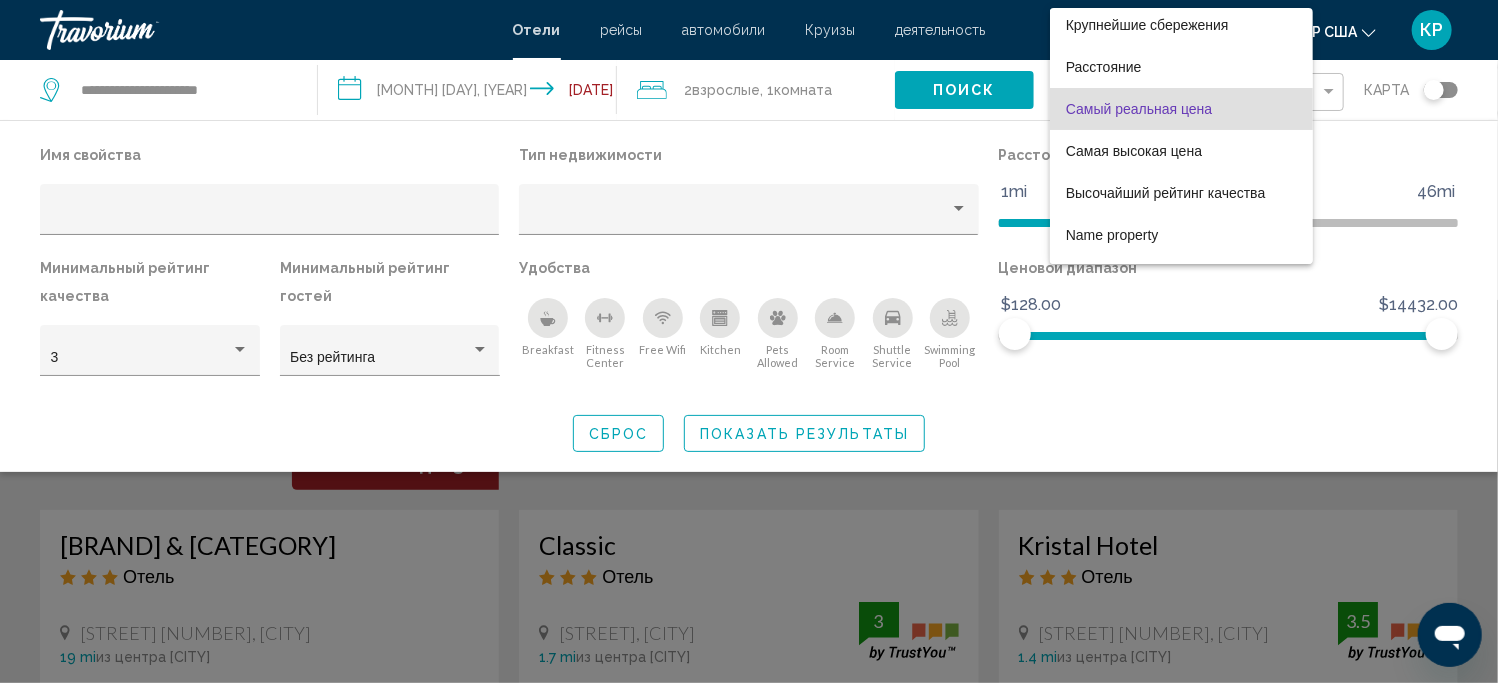 scroll, scrollTop: 0, scrollLeft: 0, axis: both 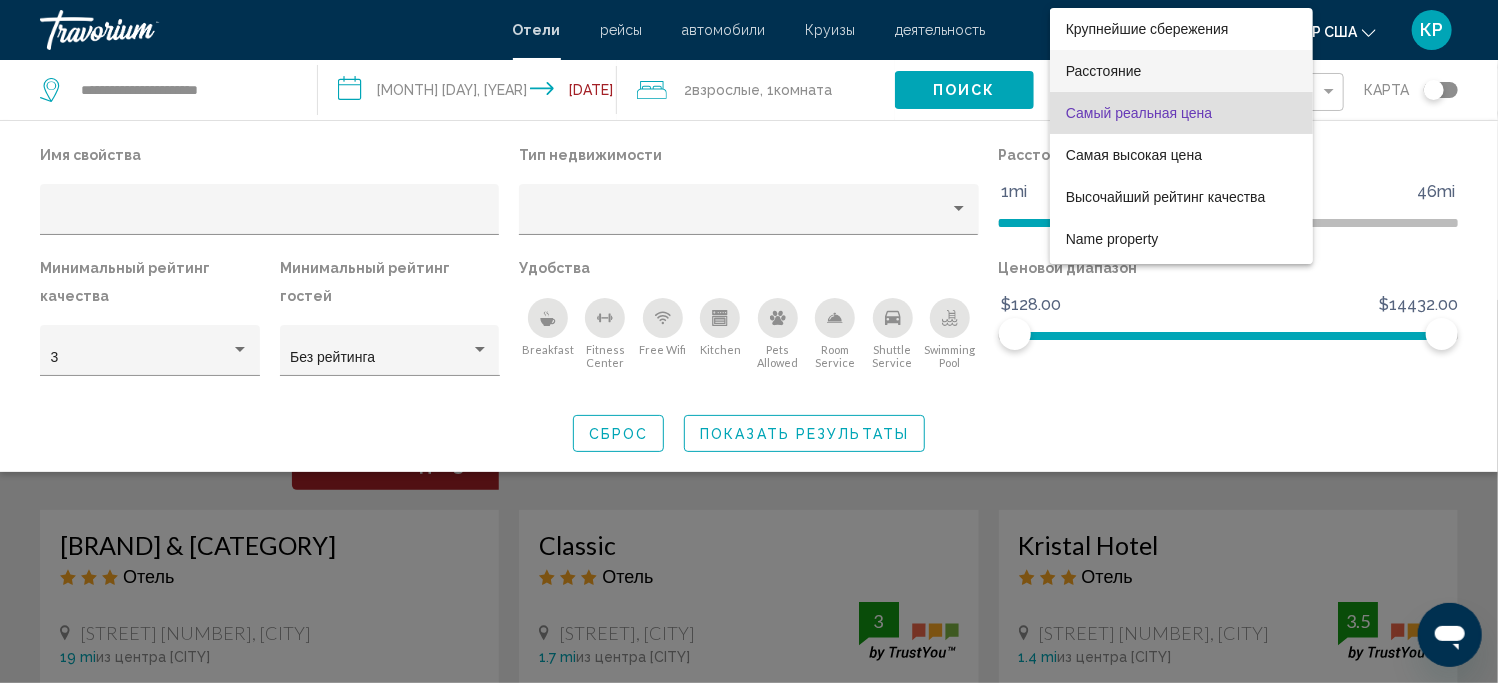 click on "Расстояние" at bounding box center (1182, 71) 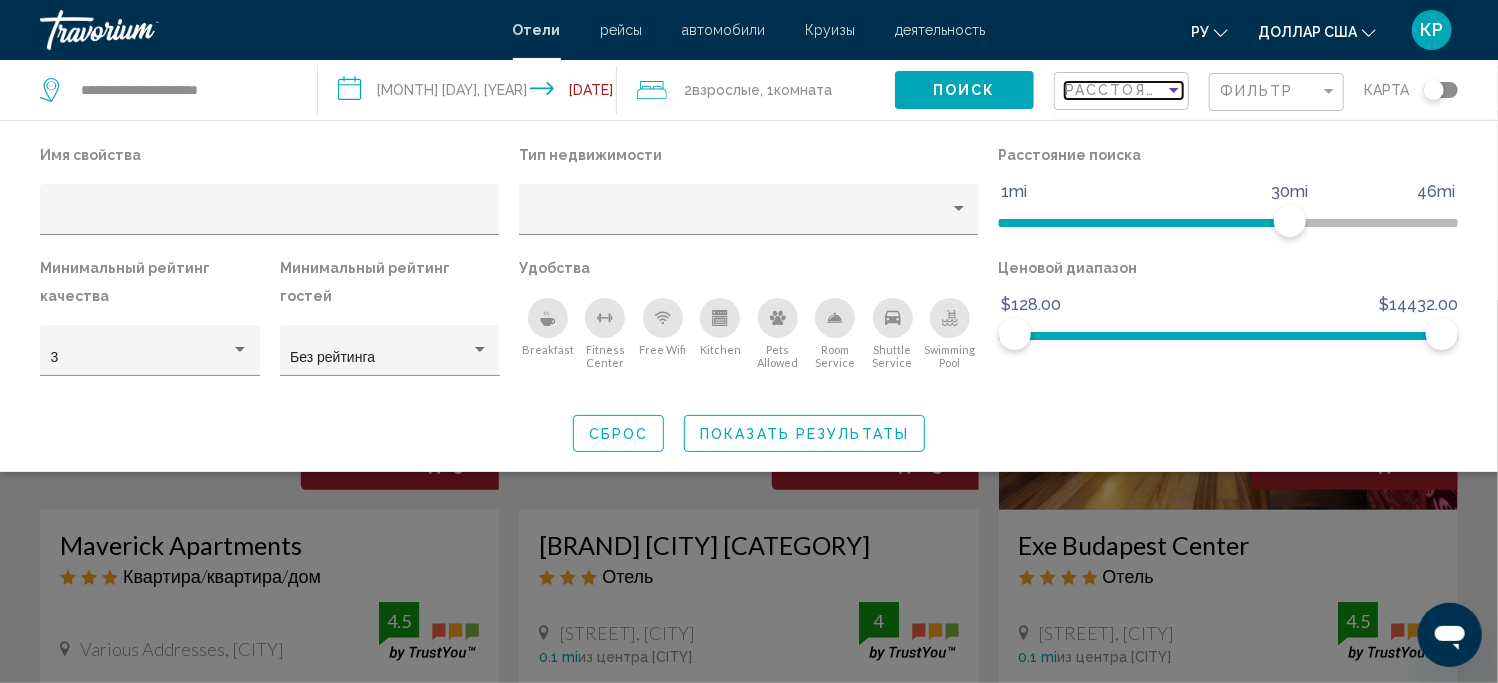 click at bounding box center [1174, 90] 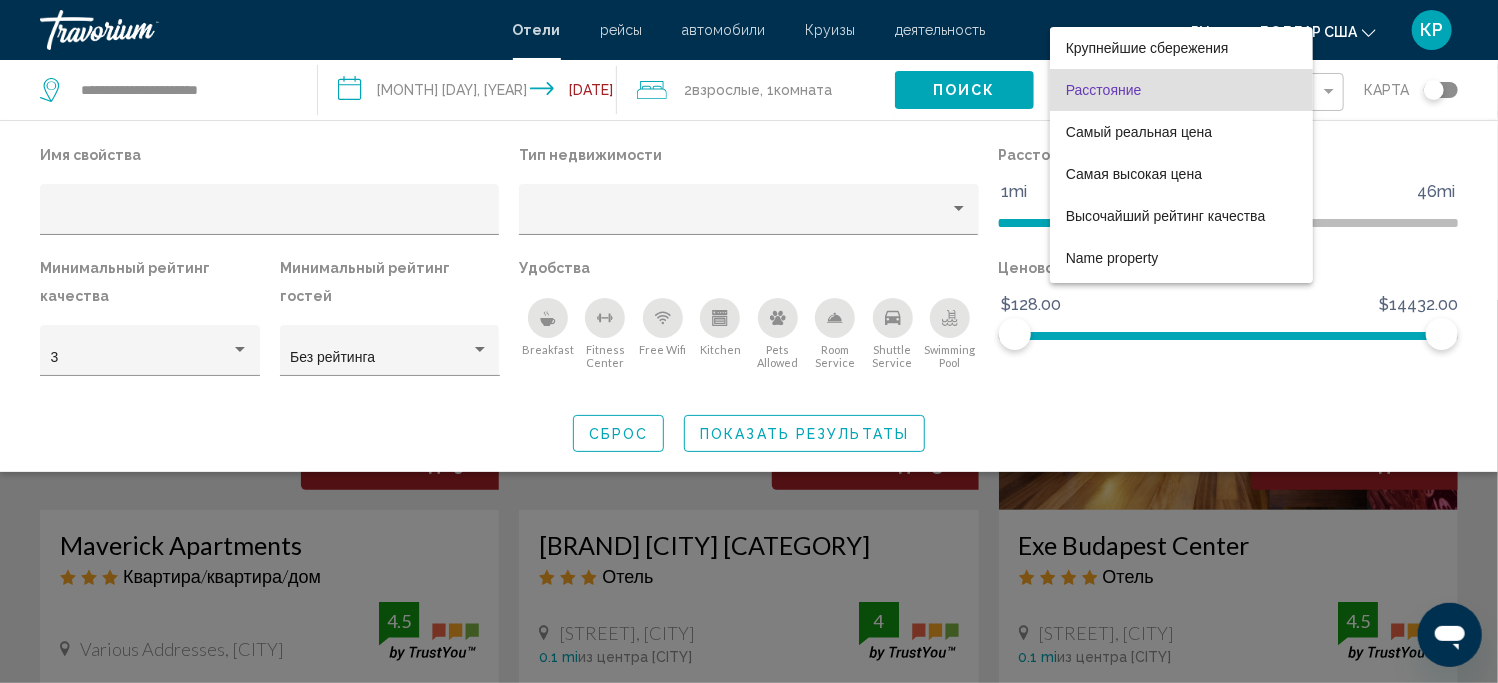 click at bounding box center (749, 341) 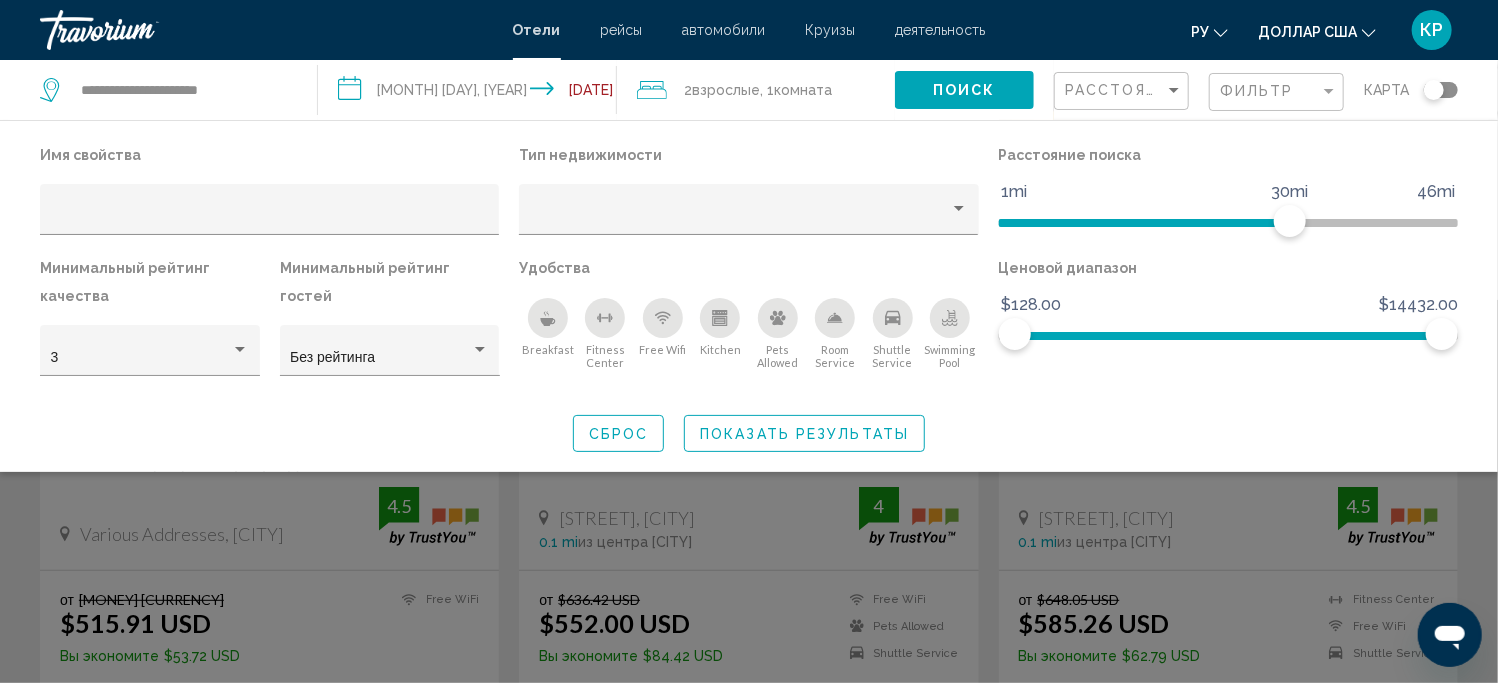 scroll, scrollTop: 0, scrollLeft: 0, axis: both 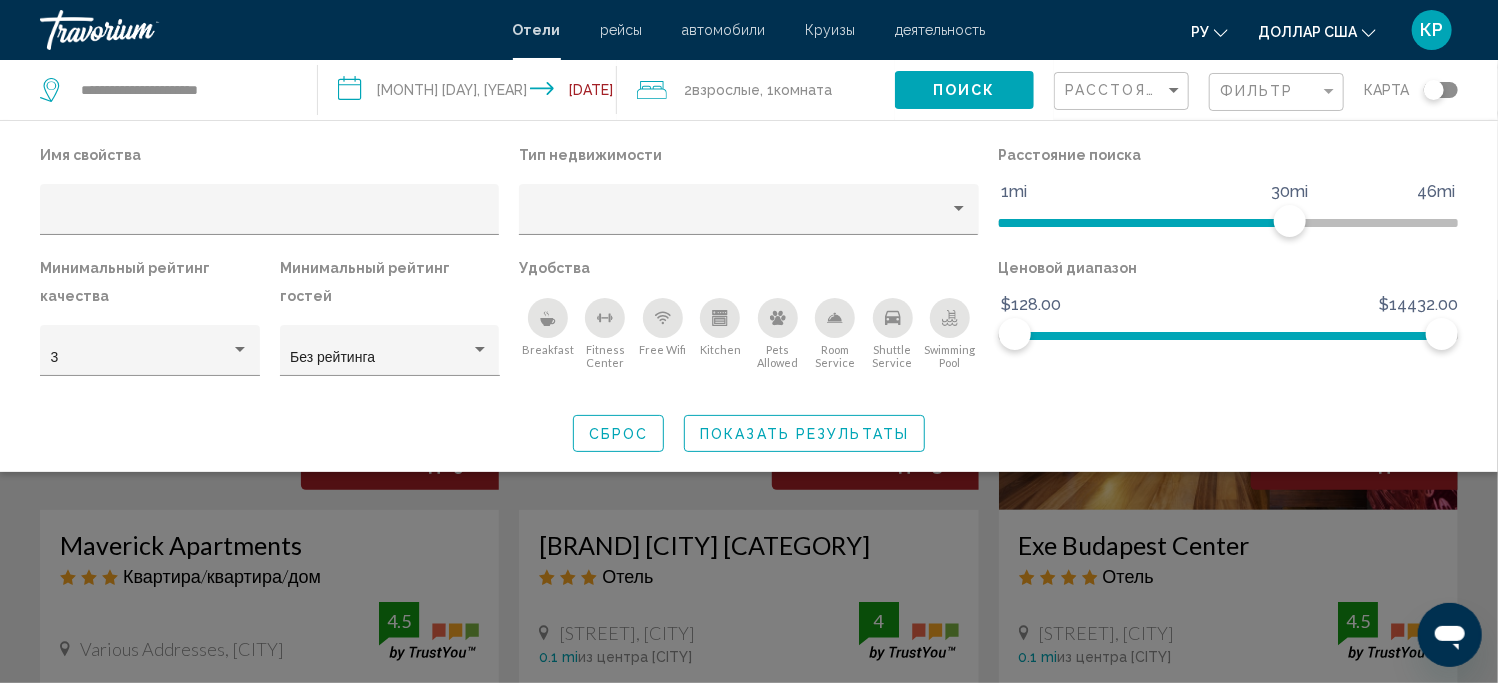 click on "Показать результаты" at bounding box center [804, 434] 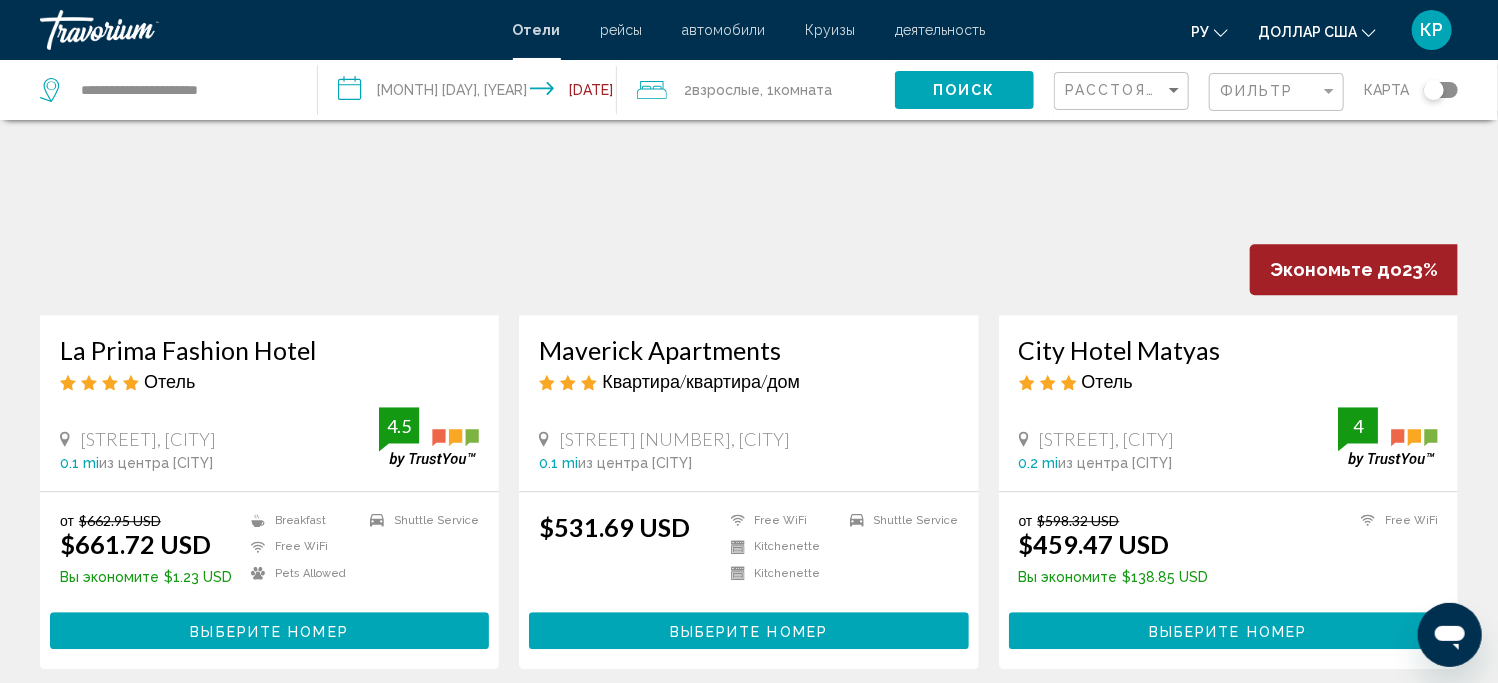 scroll, scrollTop: 2500, scrollLeft: 0, axis: vertical 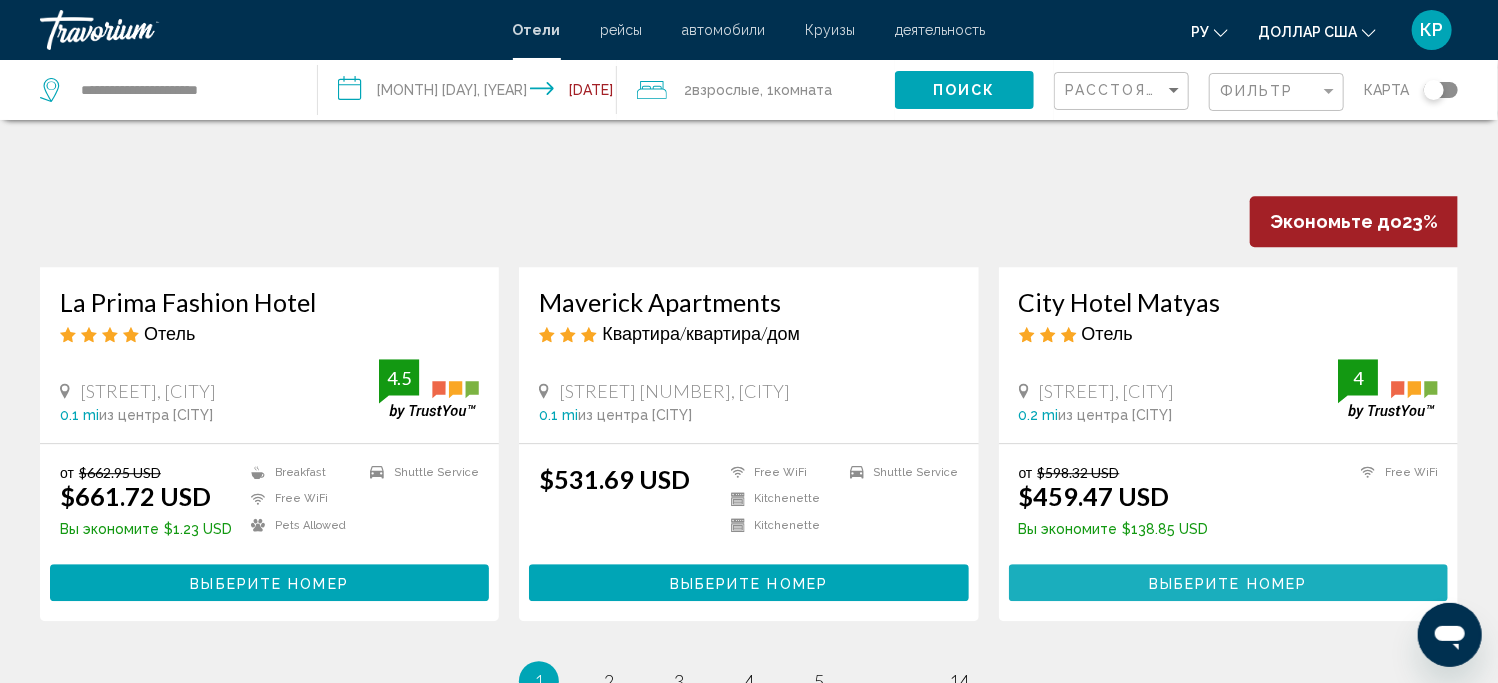 click on "Выберите номер" at bounding box center (1228, 583) 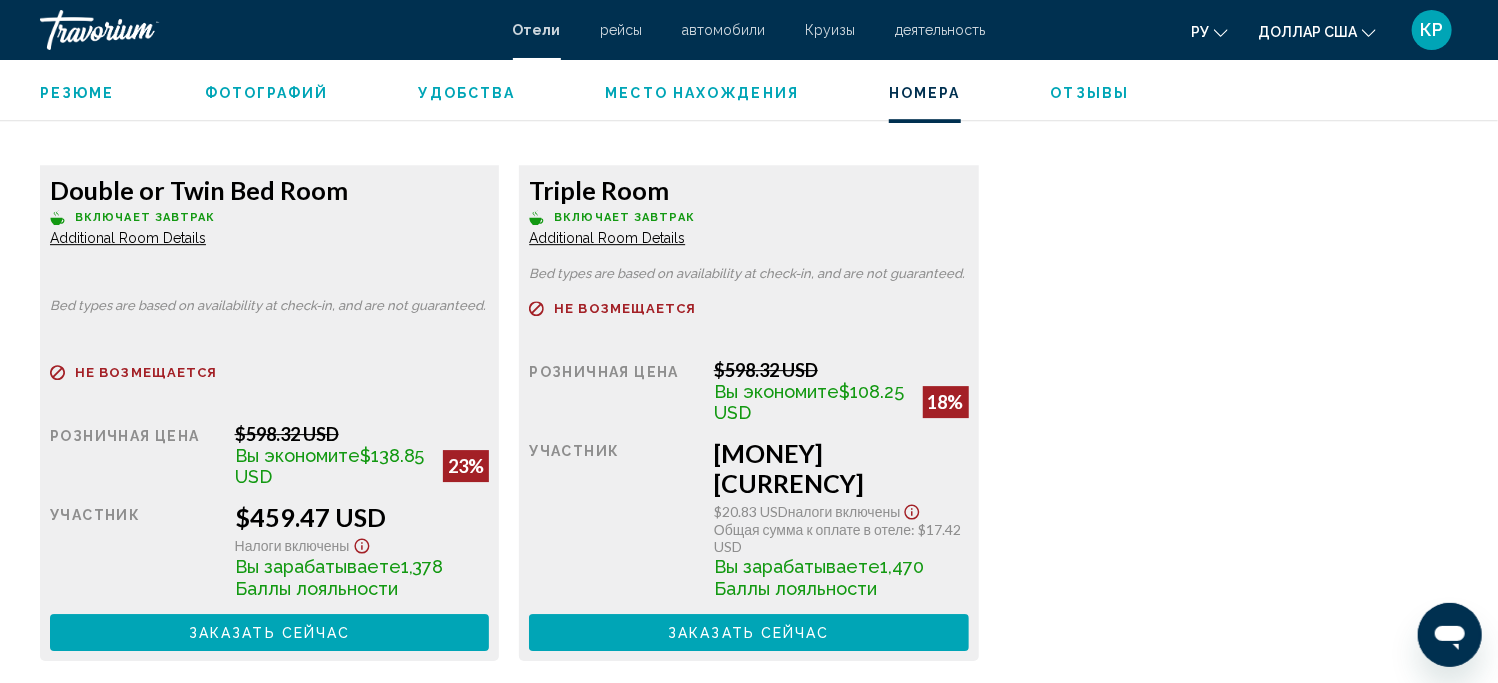 scroll, scrollTop: 2918, scrollLeft: 0, axis: vertical 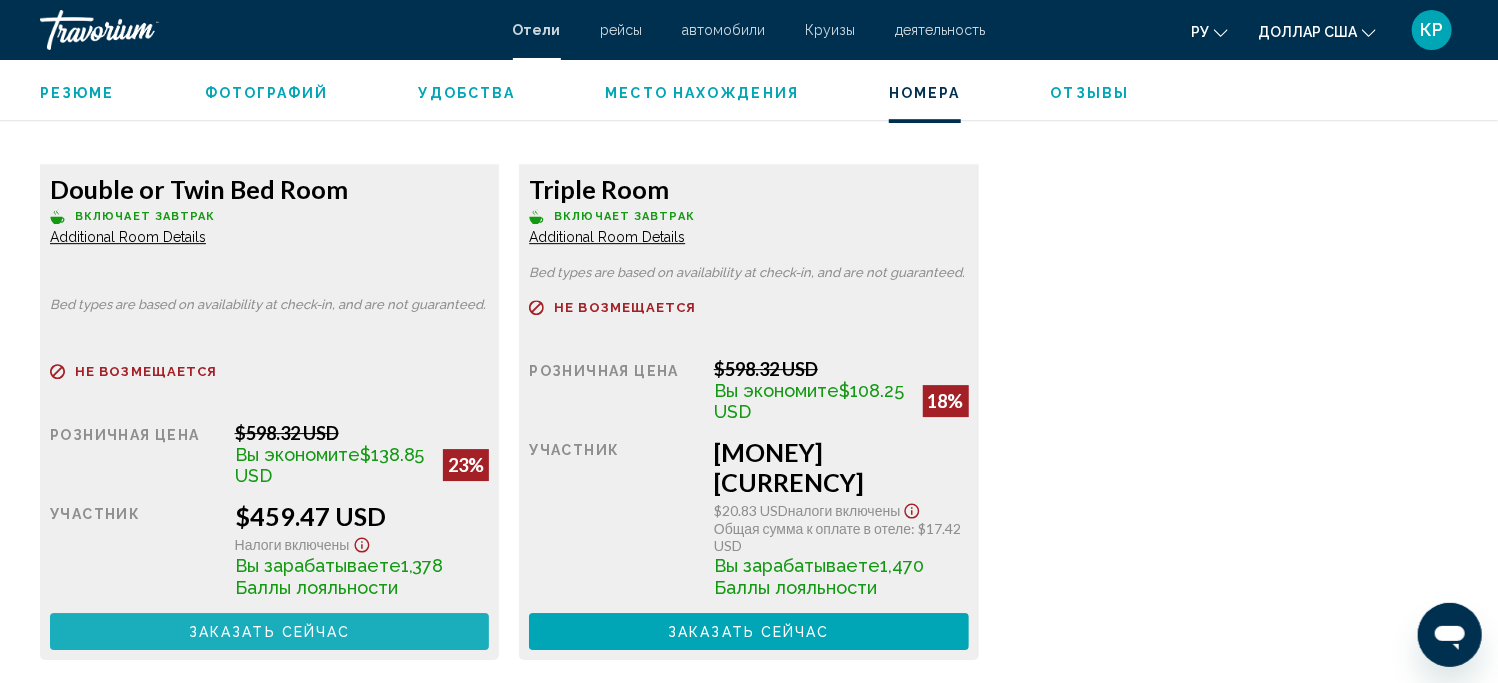click on "Заказать сейчас" at bounding box center [270, 632] 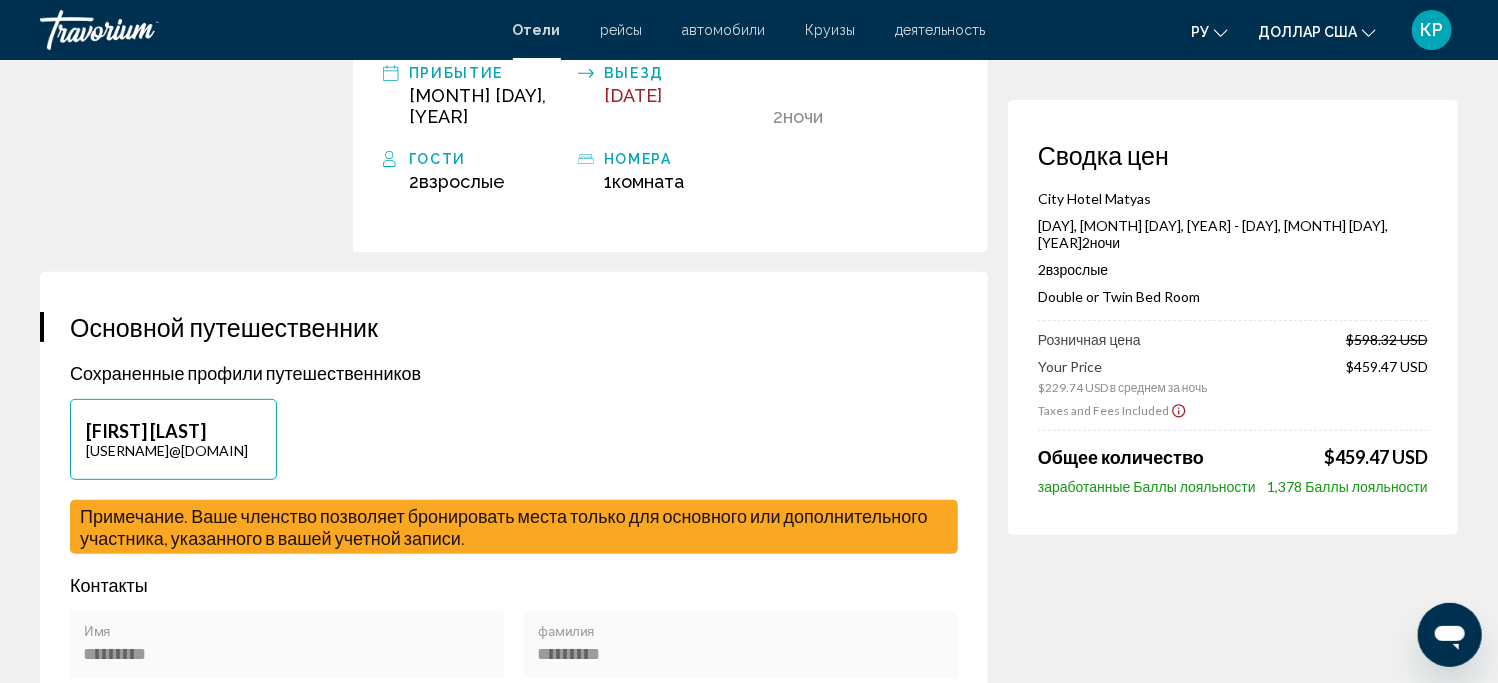 scroll, scrollTop: 300, scrollLeft: 0, axis: vertical 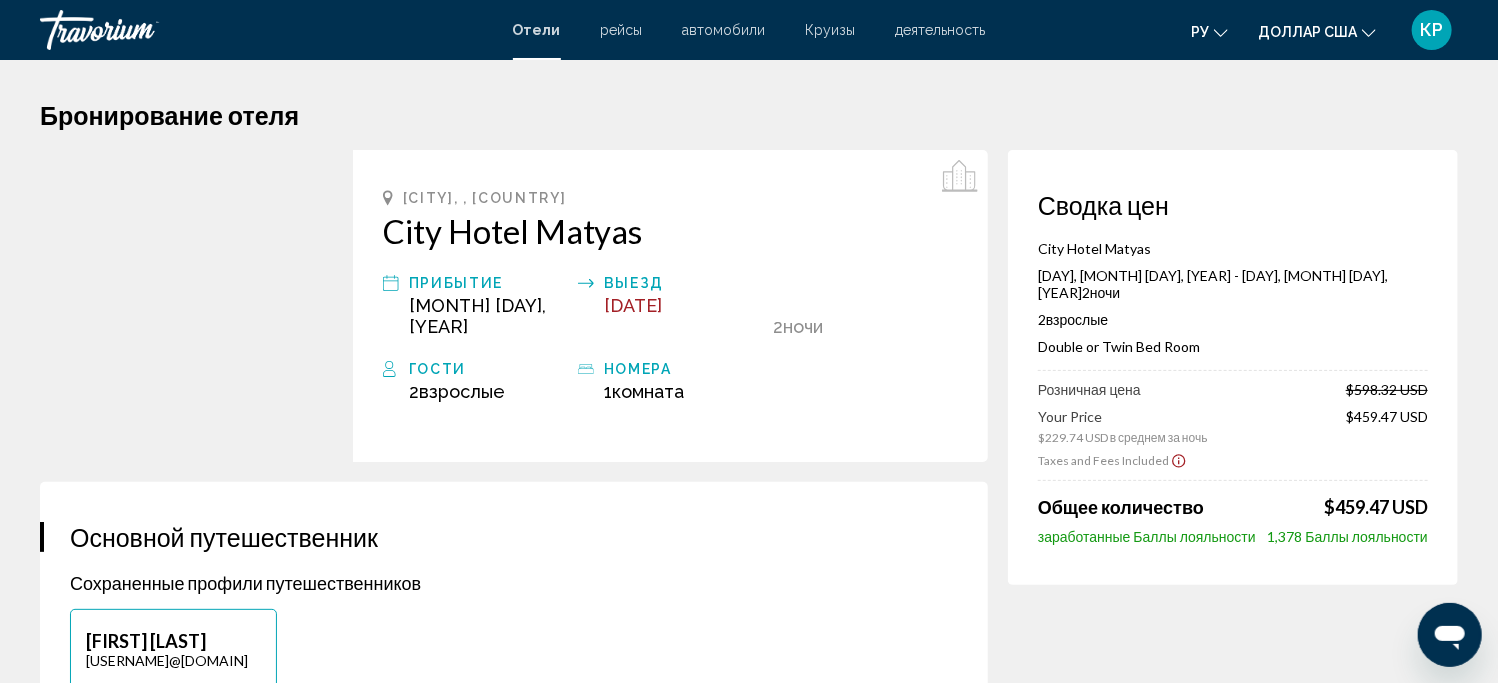 click at bounding box center [1369, 33] 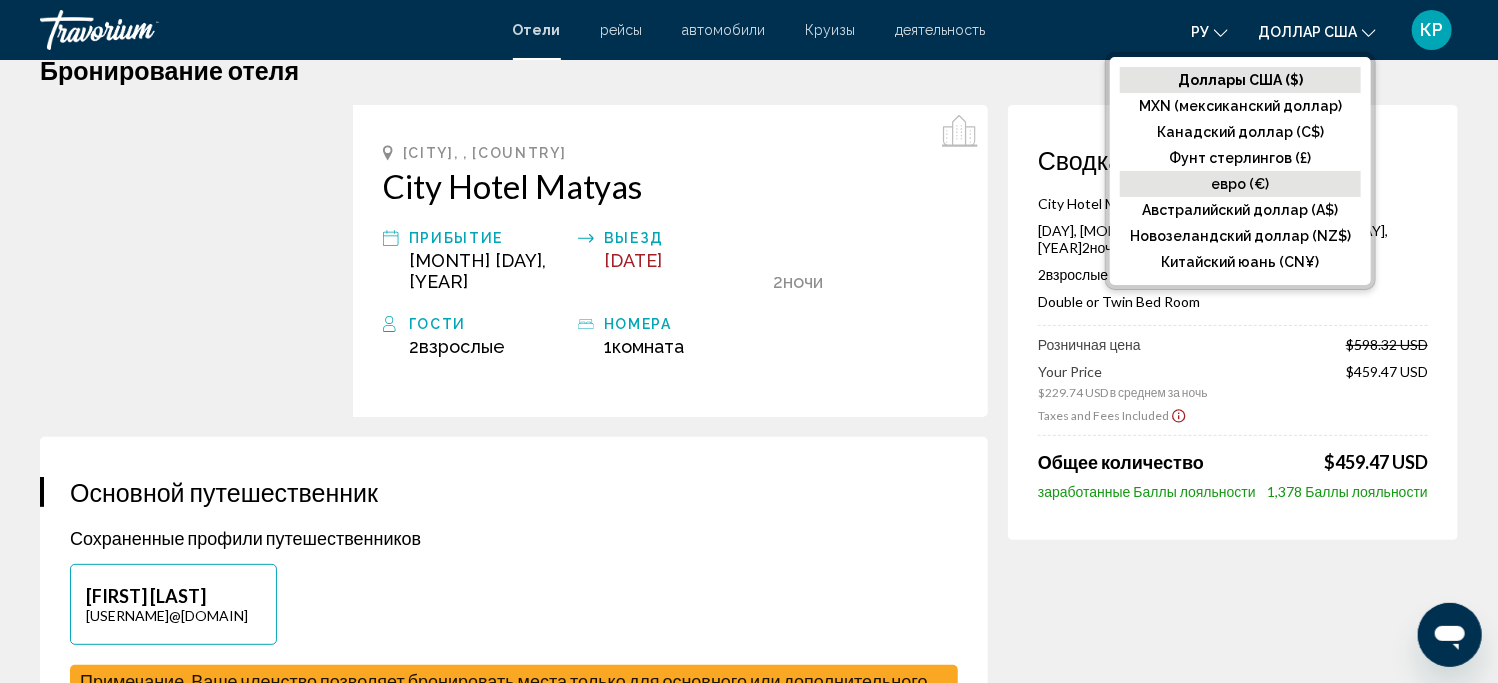 scroll, scrollTop: 0, scrollLeft: 0, axis: both 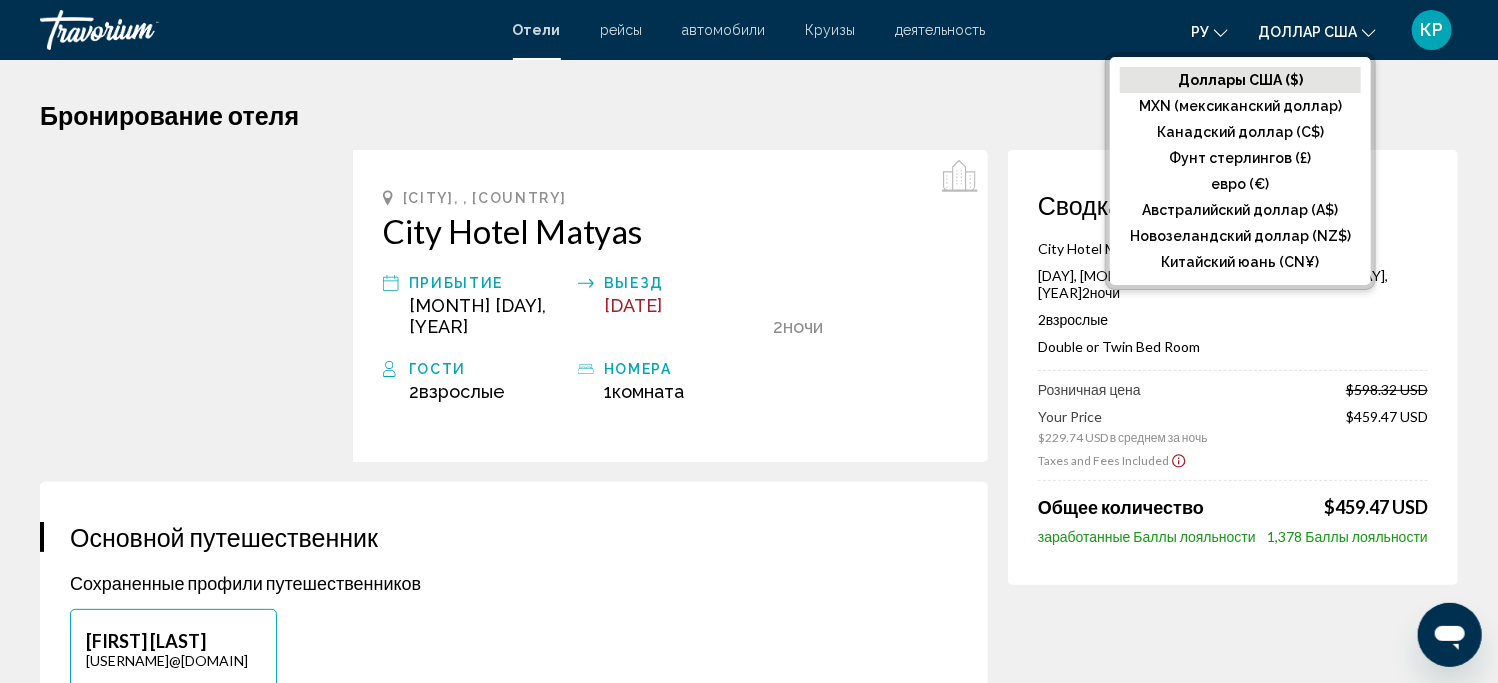 click on "Hotel Booking Price Summary City Hotel Matyas Aug 2, 2025 - Aug 4, 2025 - 2 night nights 2 Adults Adults , 0 Child Children ( age ) Double or Twin Bed Room Retail Price $598.32 USD Your Price $229.74 USD per night average $459.47 USD Taxes and Fees Included Total $459.47 USD Loyalty Points Earned 1,378 Loyalty Points Budapest, , Hungary City Hotel Matyas Arrival Aug 2, 2025 Departure Aug 4, 2025 2 night nights 2 , 0" at bounding box center (749, 1677) 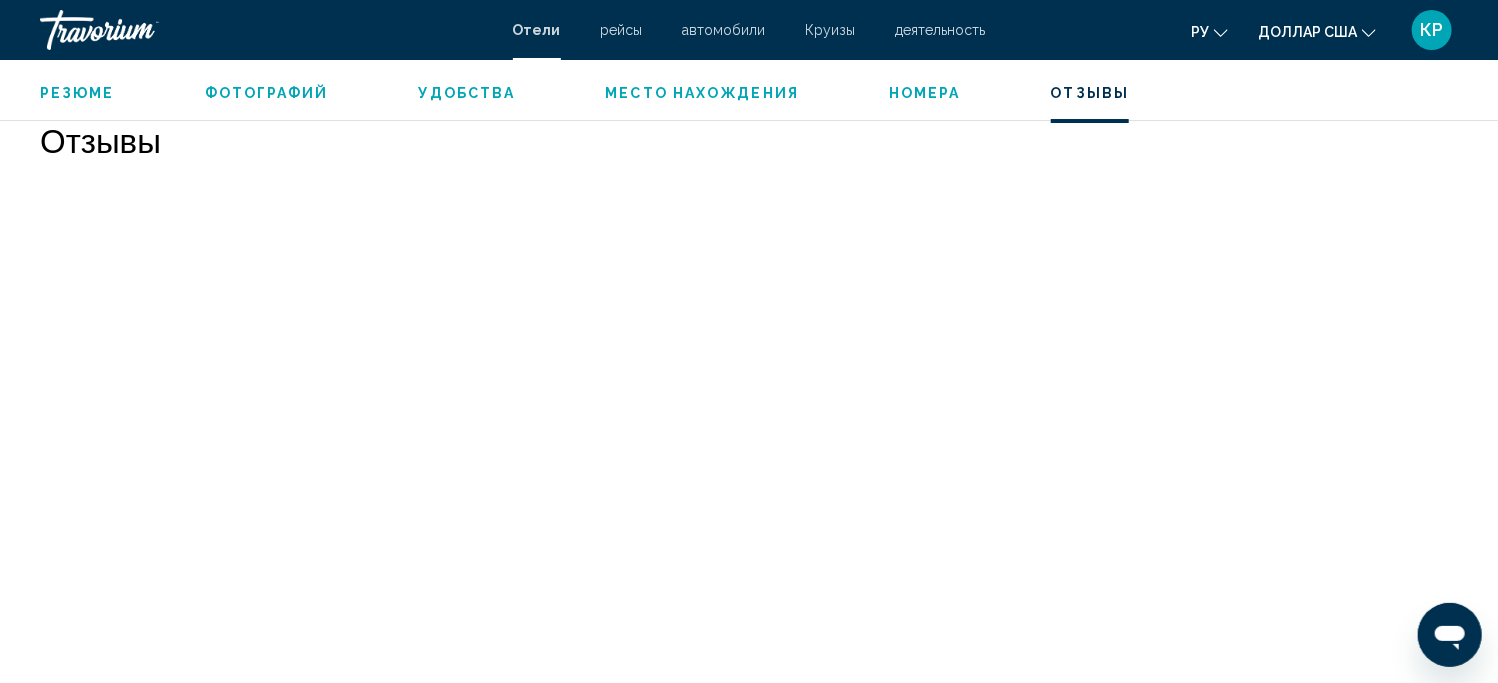 scroll, scrollTop: 3618, scrollLeft: 0, axis: vertical 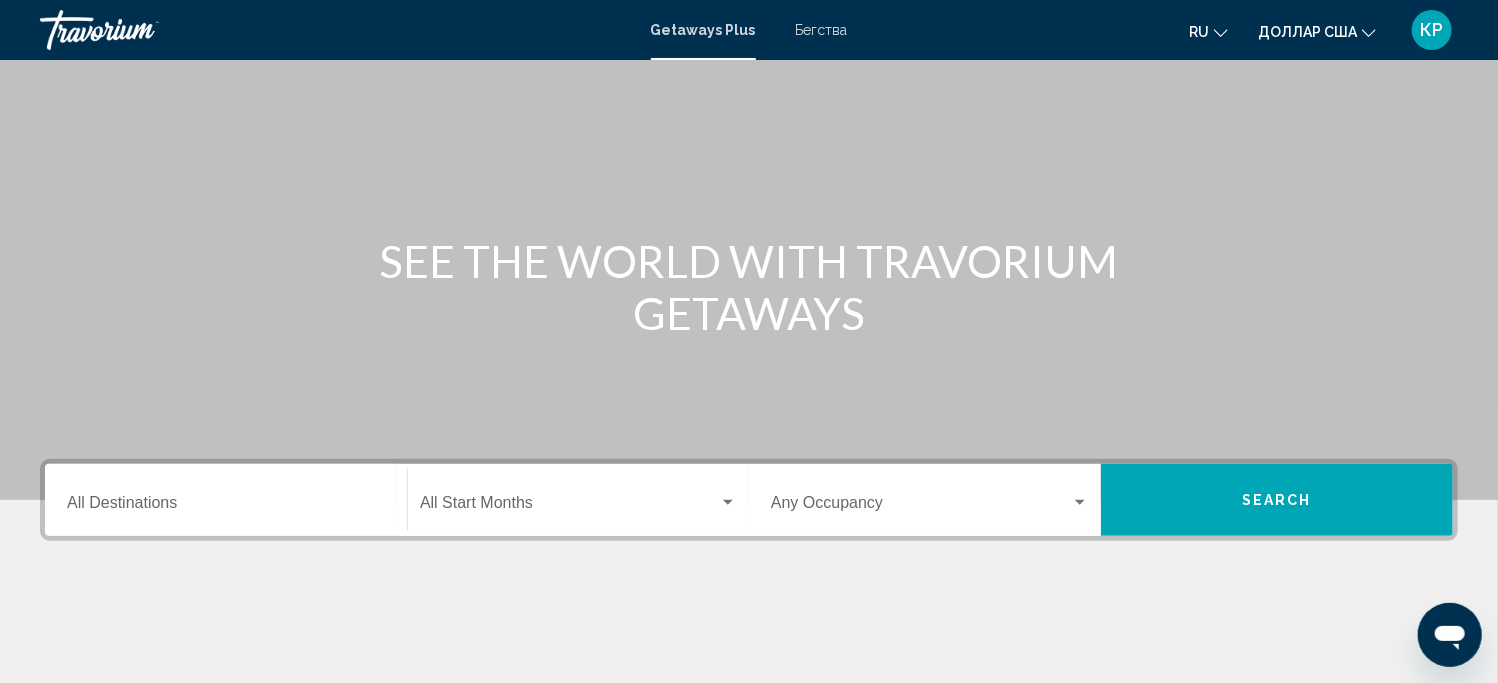 click on "Destination All Destinations" at bounding box center [226, 507] 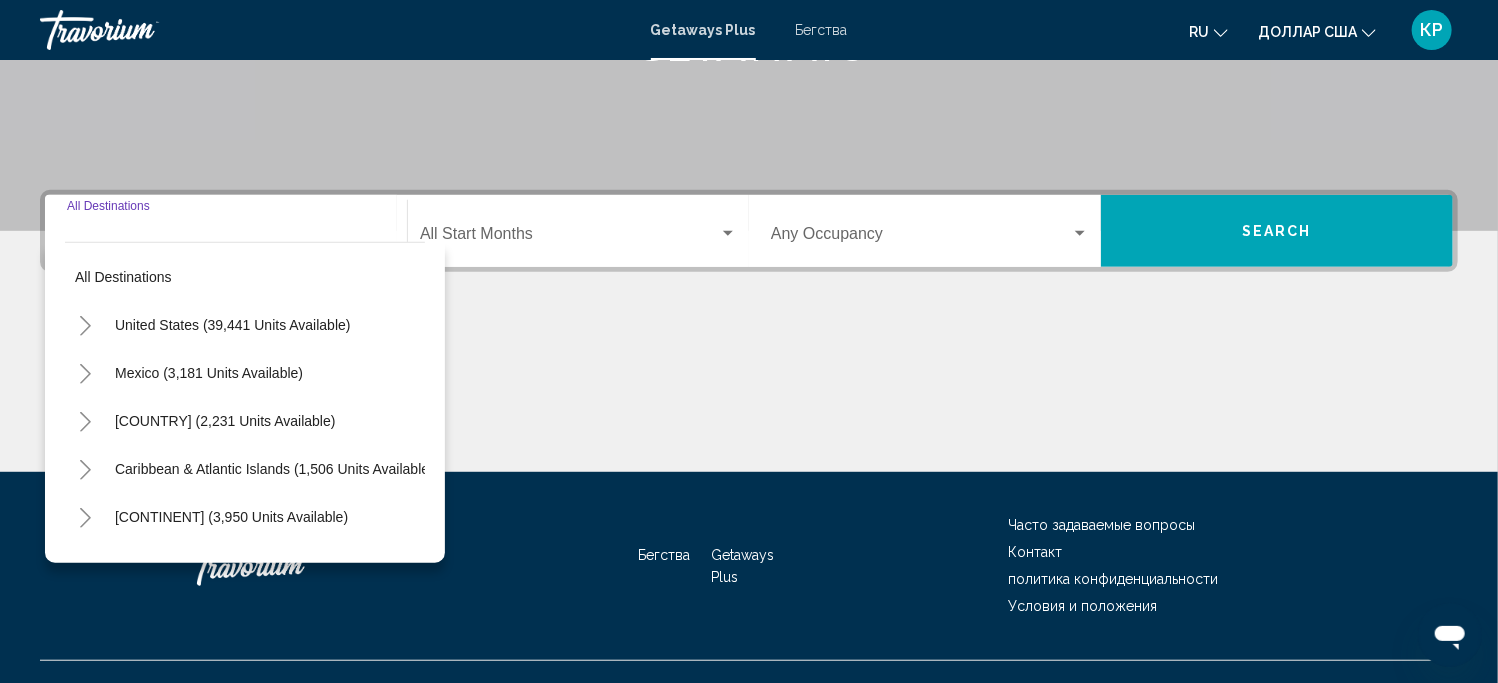 scroll, scrollTop: 402, scrollLeft: 0, axis: vertical 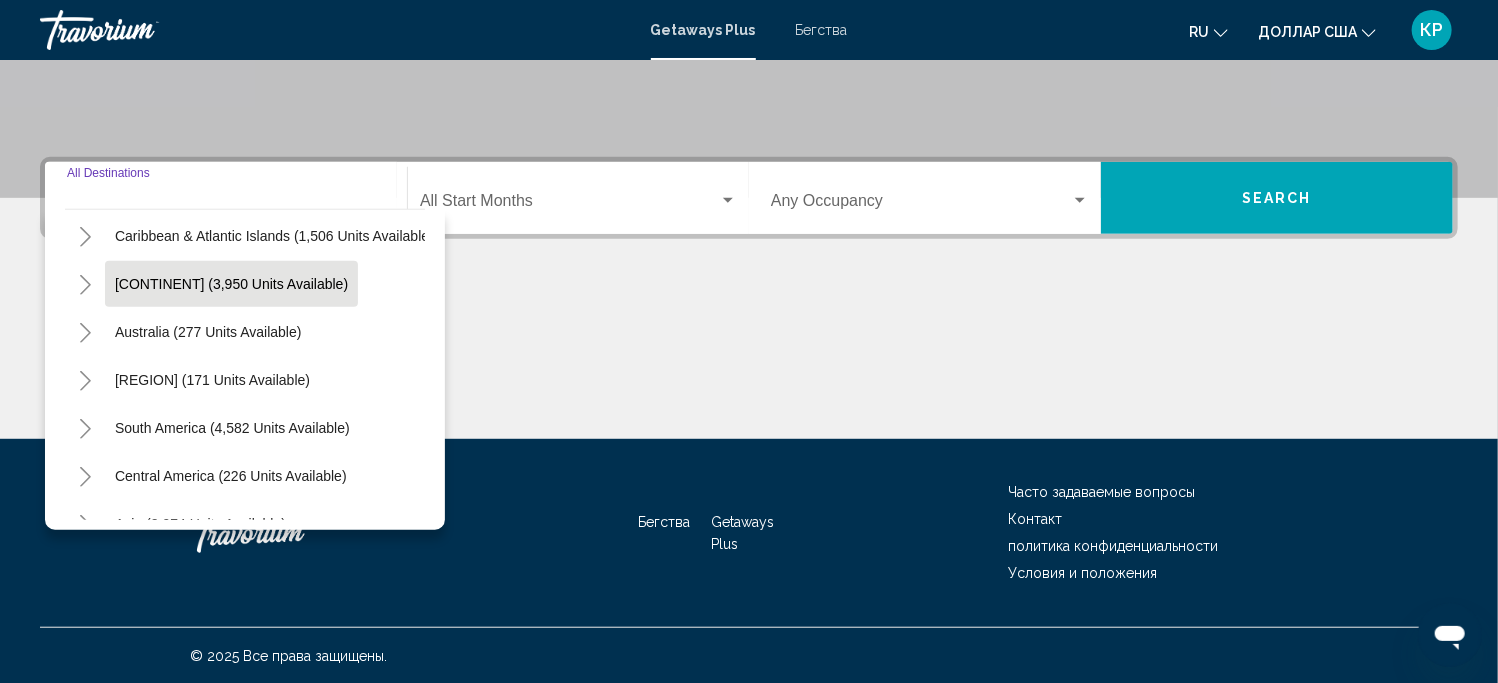 click on "[CONTINENT] (3,950 units available)" at bounding box center (233, 92) 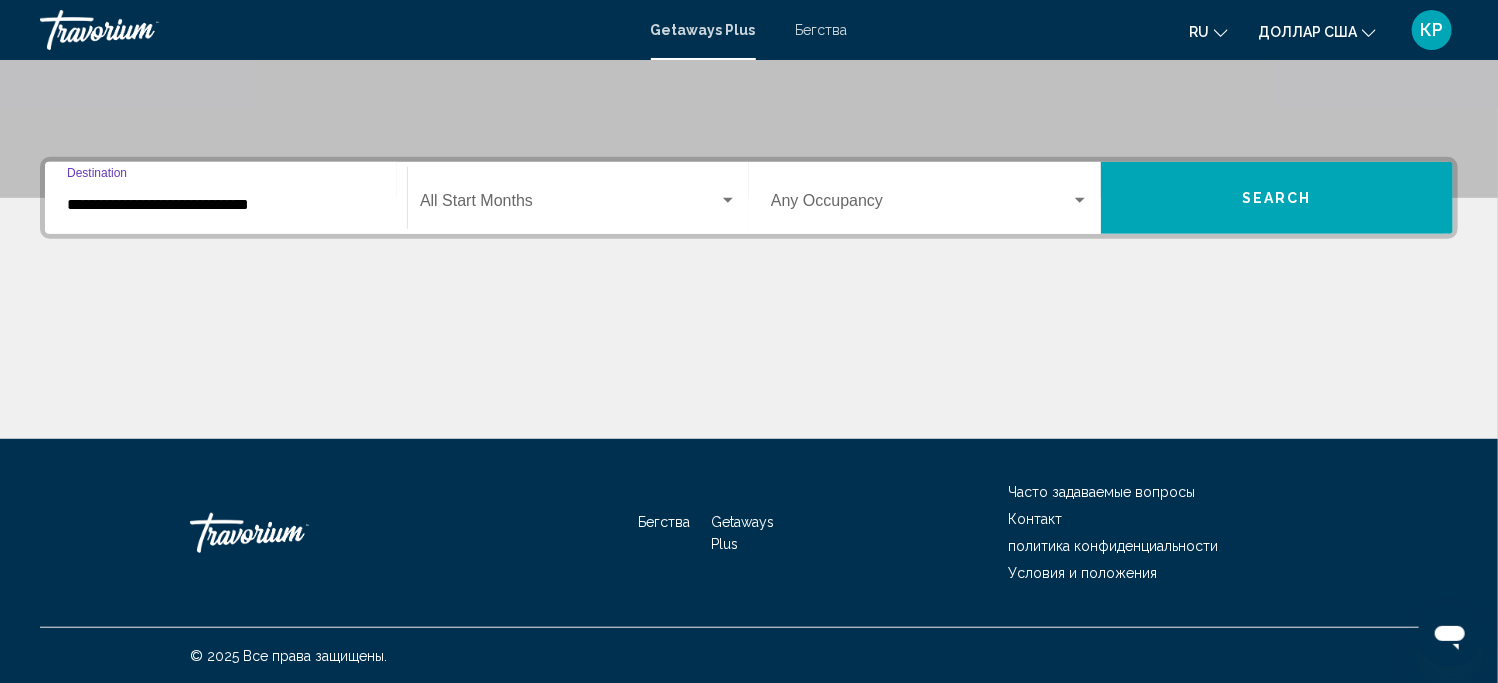 click on "Start Month All Start Months" at bounding box center [578, 198] 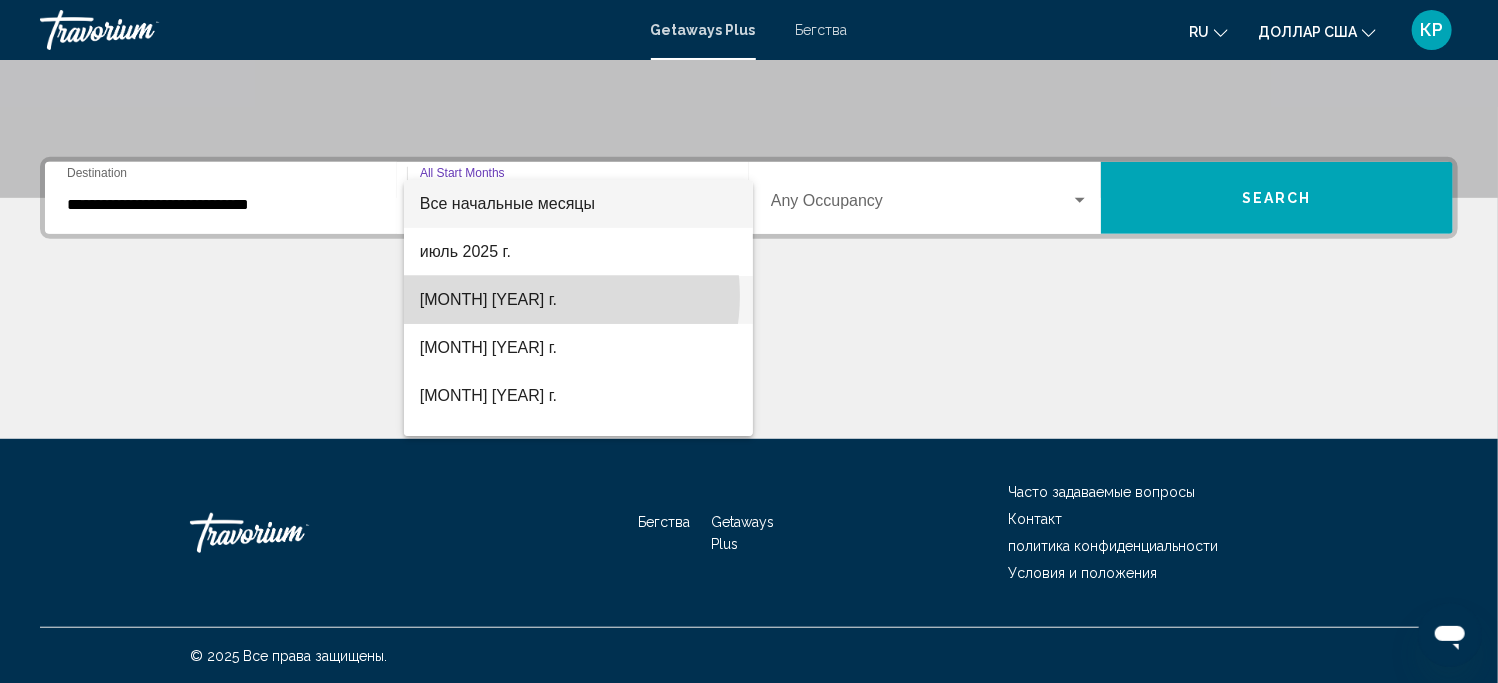 click on "[MONTH] [YEAR] г." at bounding box center (578, 300) 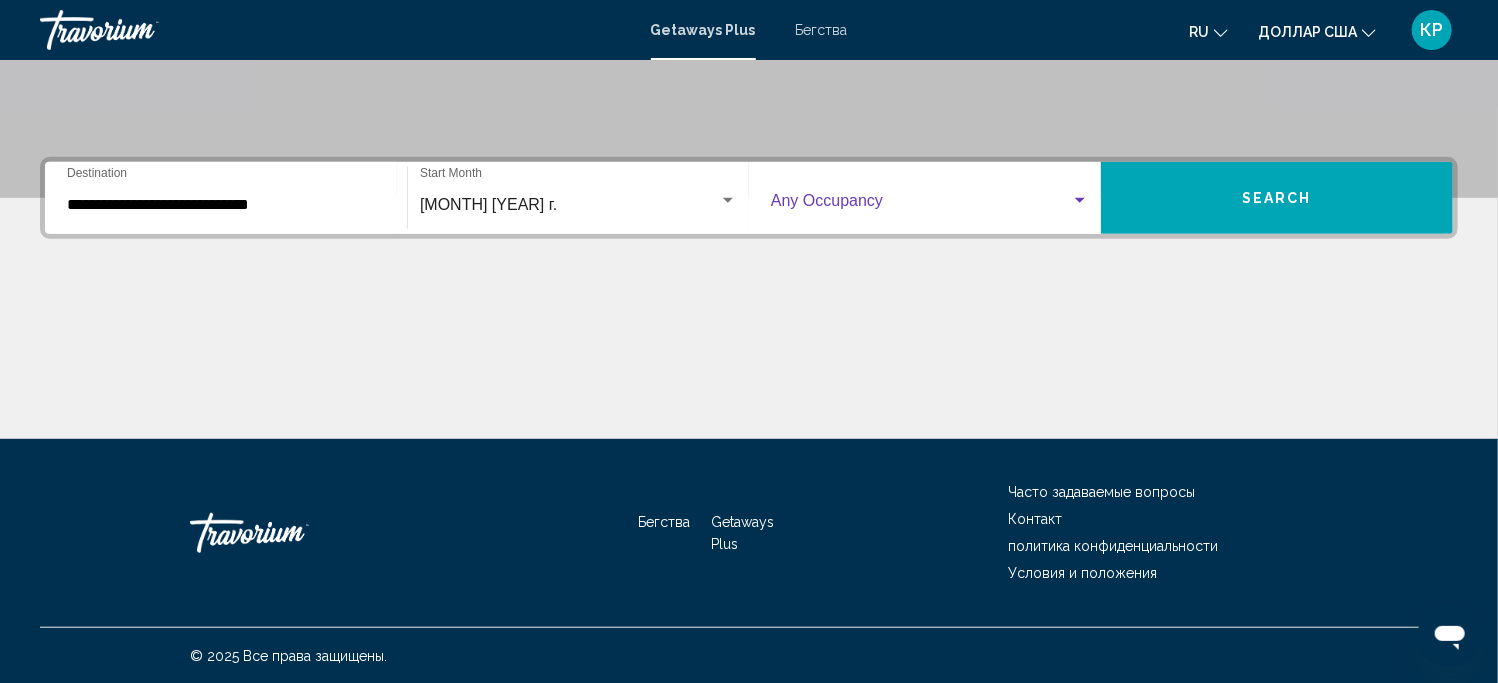 click at bounding box center (1080, 201) 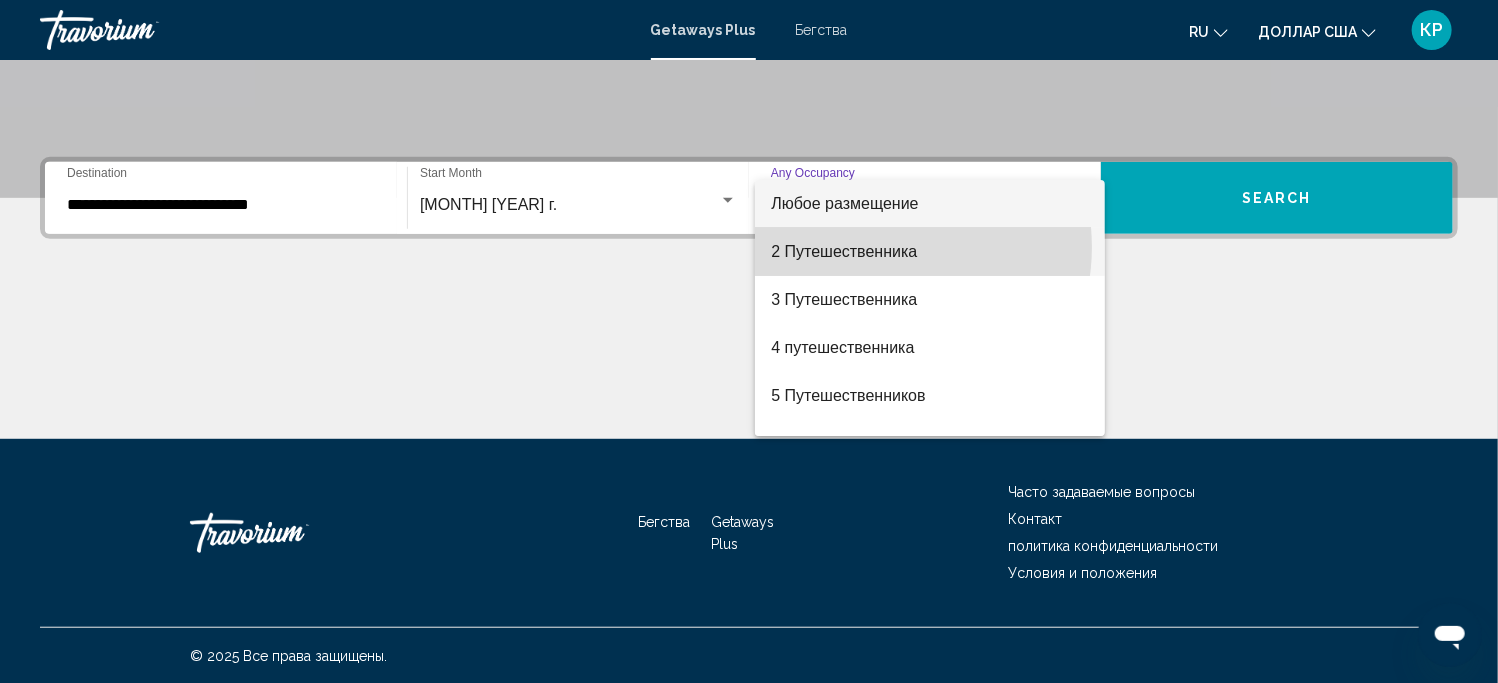 click on "2 Путешественника" at bounding box center [844, 251] 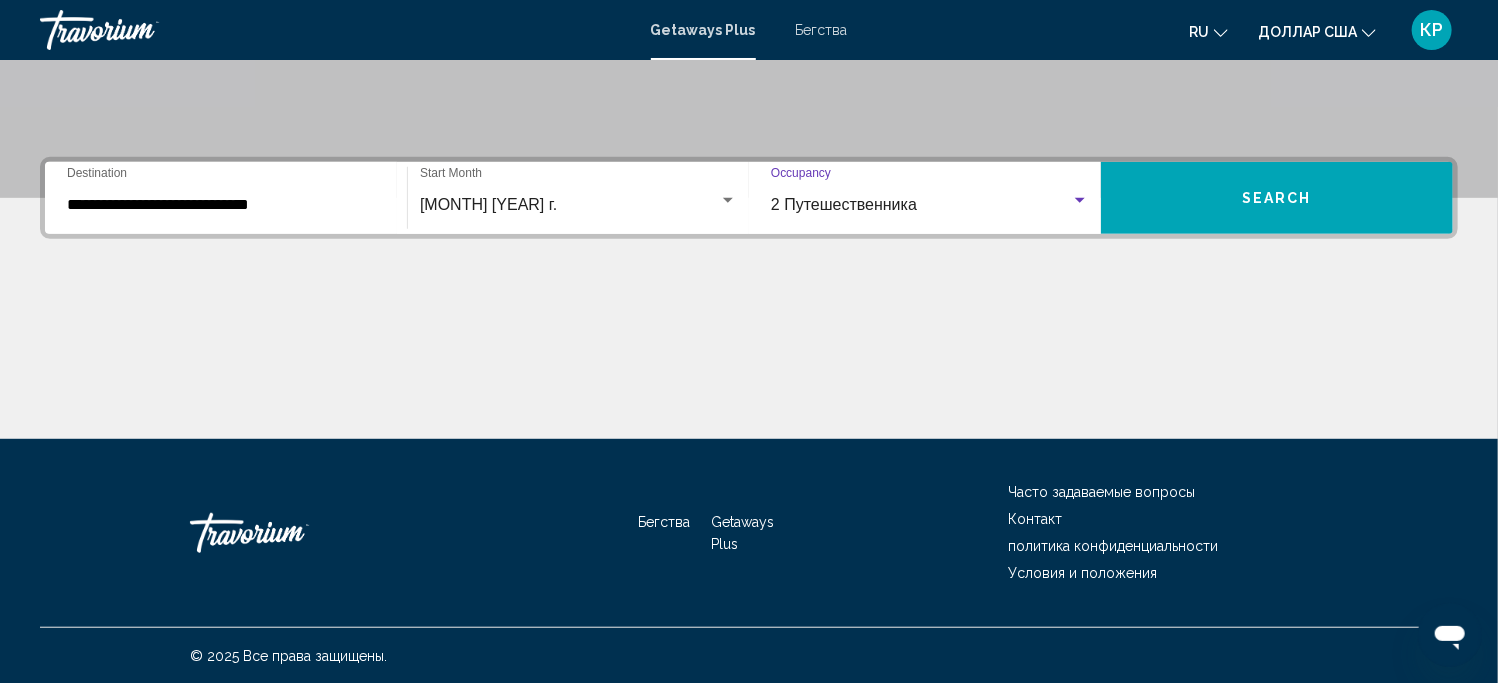 click on "**********" at bounding box center [226, 205] 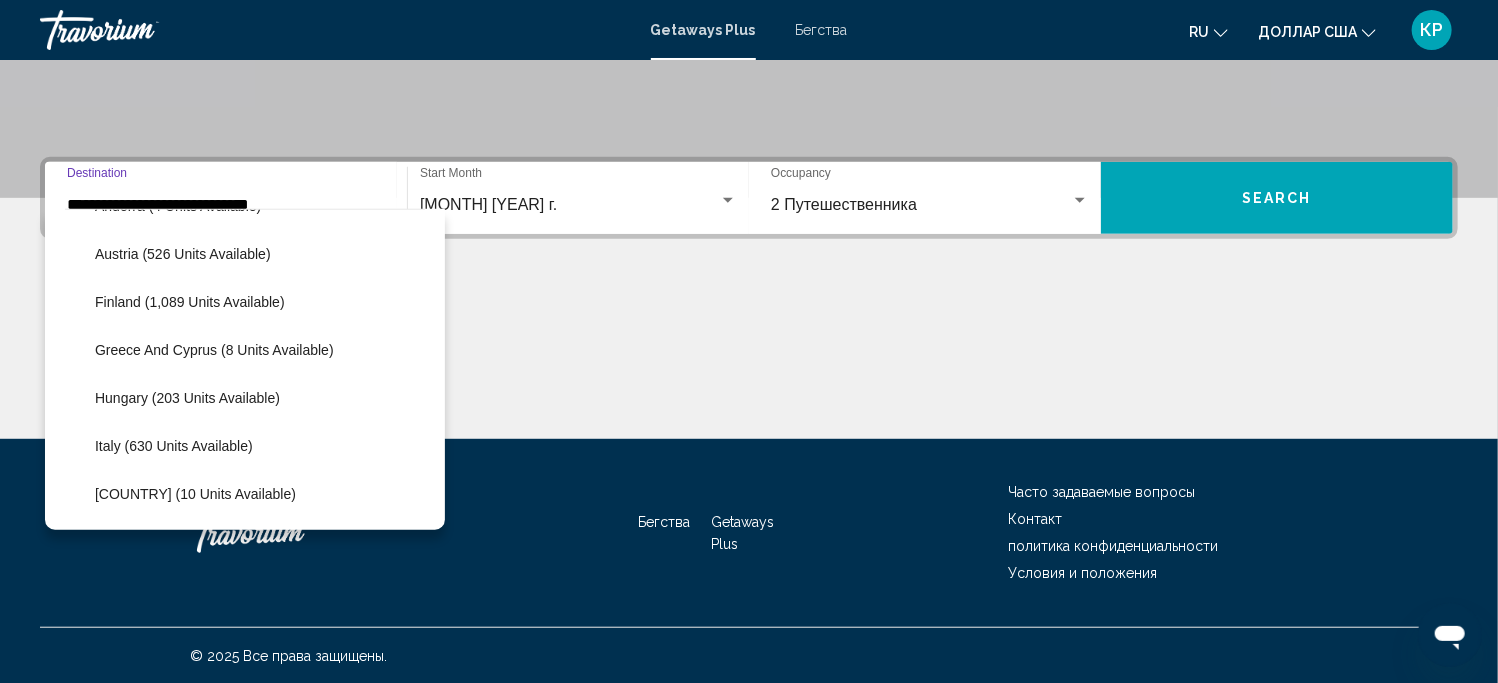 scroll, scrollTop: 426, scrollLeft: 0, axis: vertical 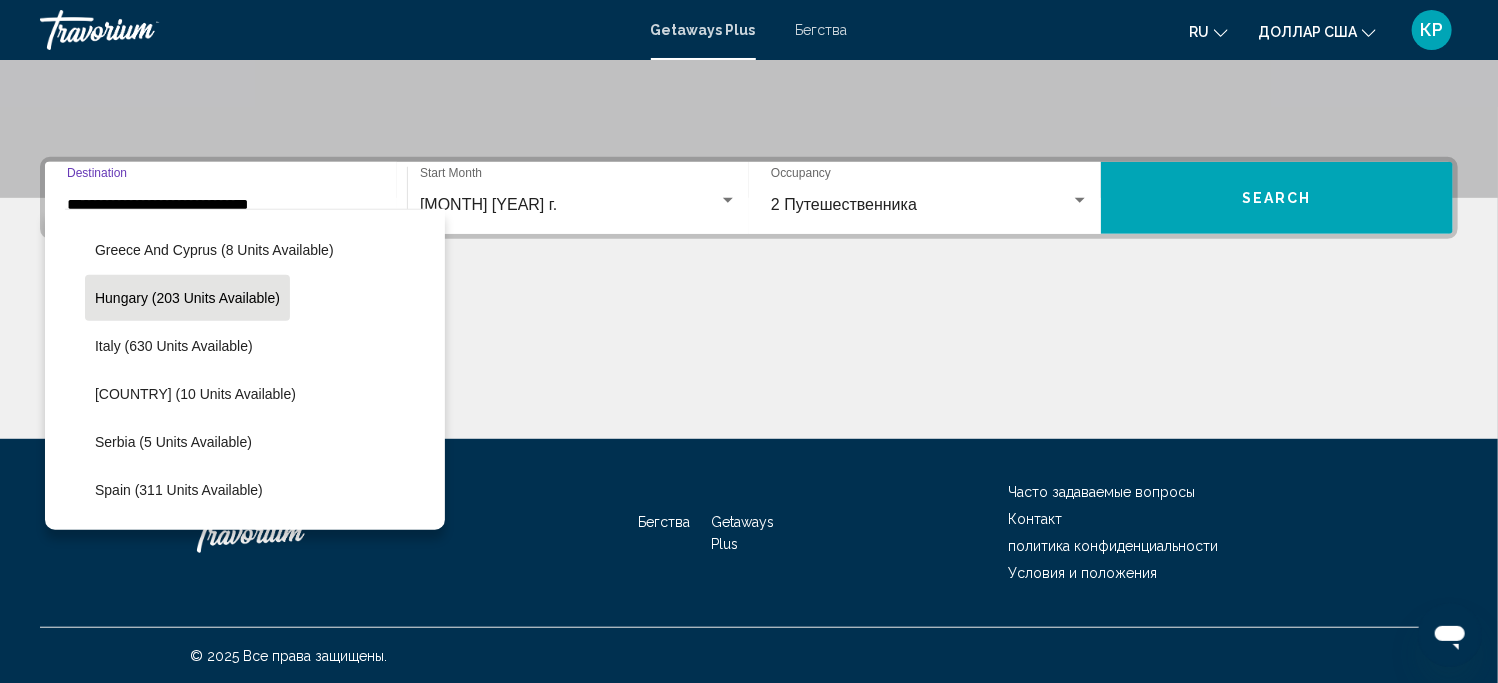 click on "Hungary (203 units available)" at bounding box center [178, 106] 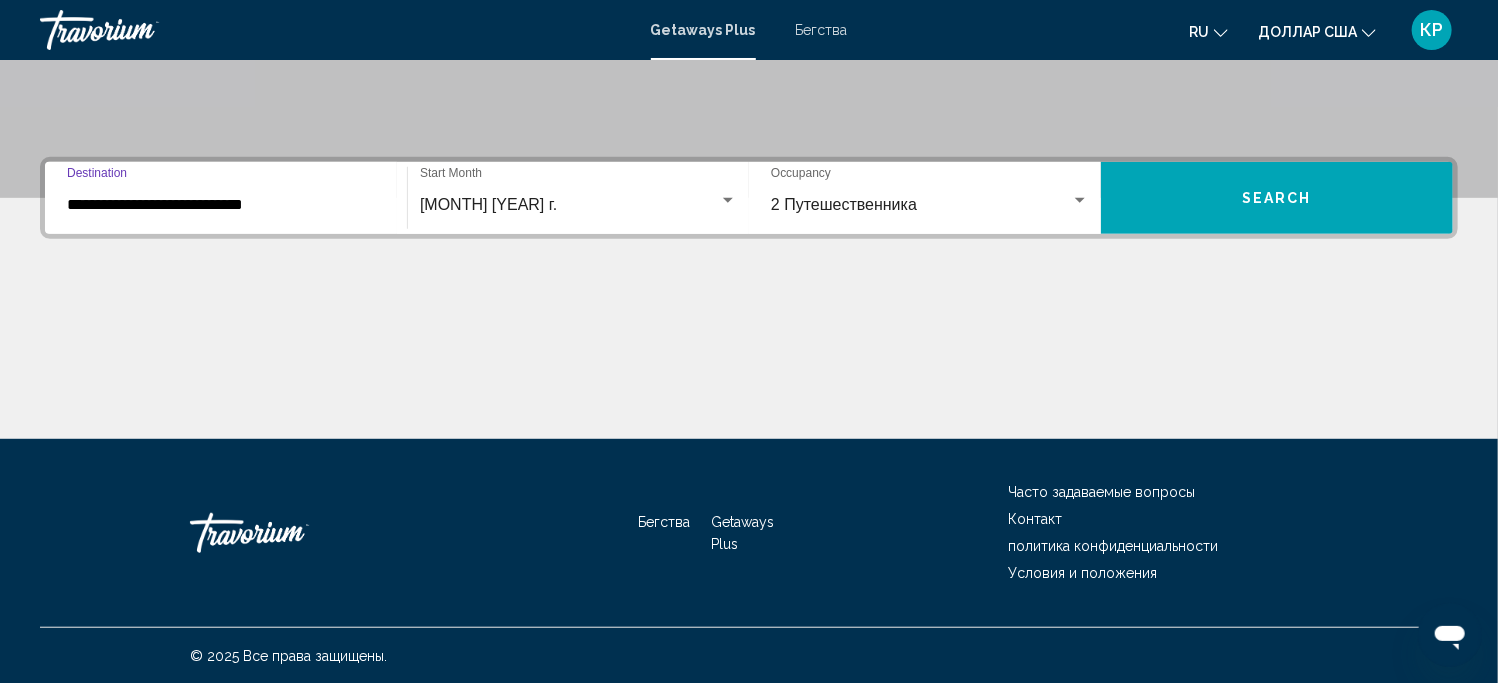click on "Search" at bounding box center [1277, 198] 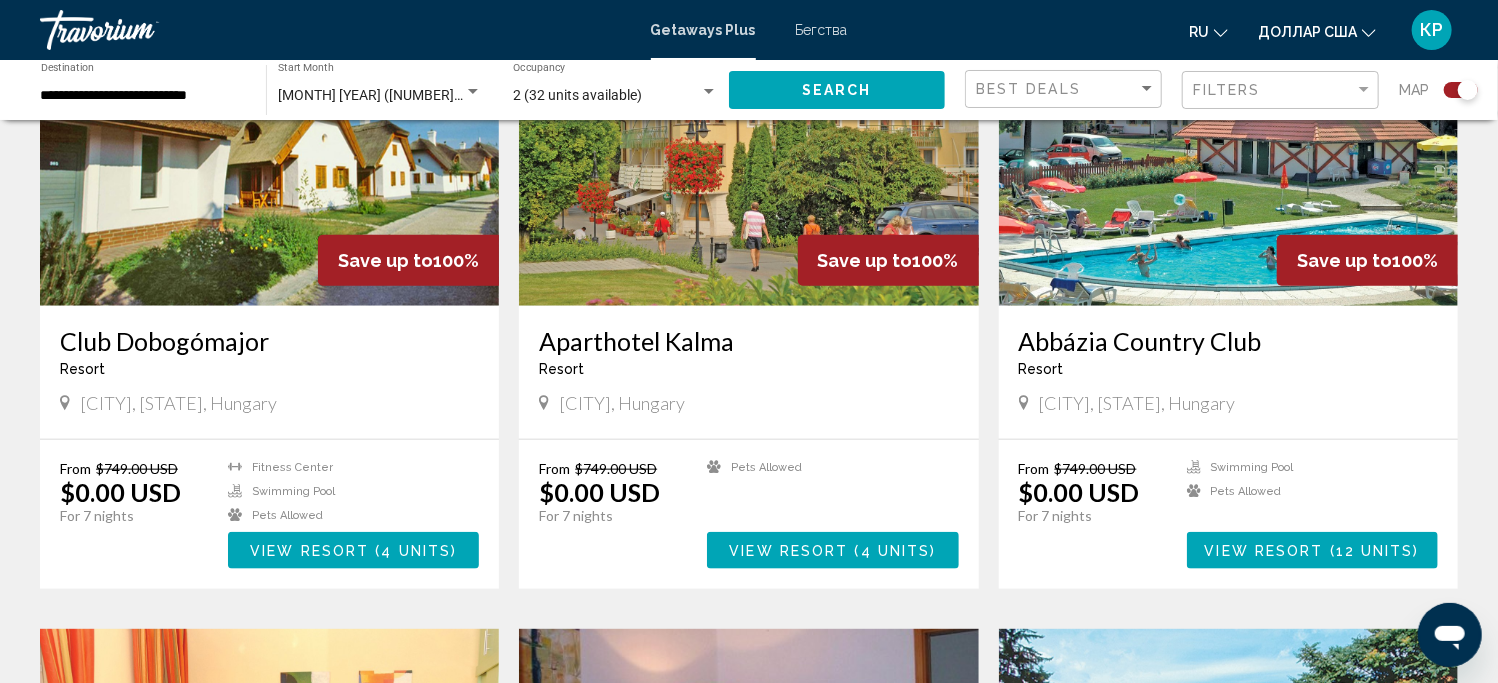 scroll, scrollTop: 900, scrollLeft: 0, axis: vertical 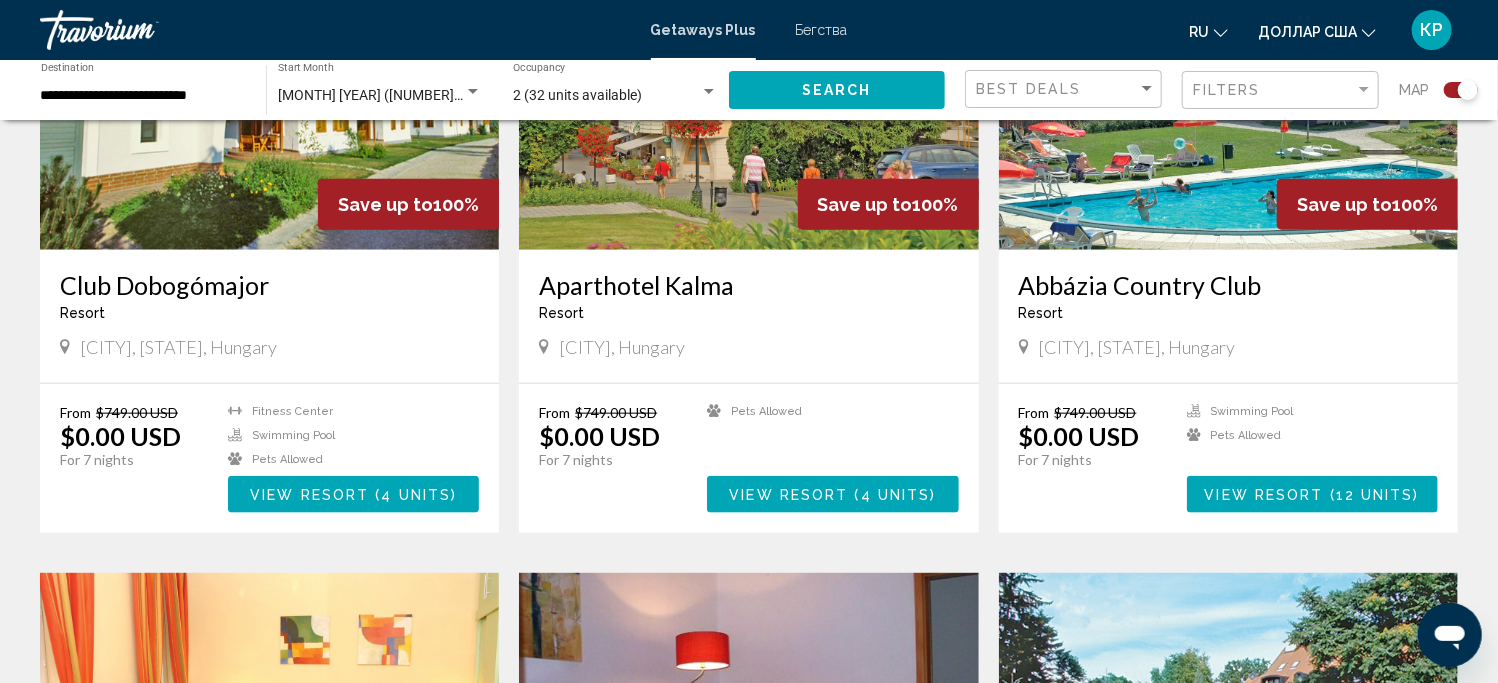 click at bounding box center [1221, 30] 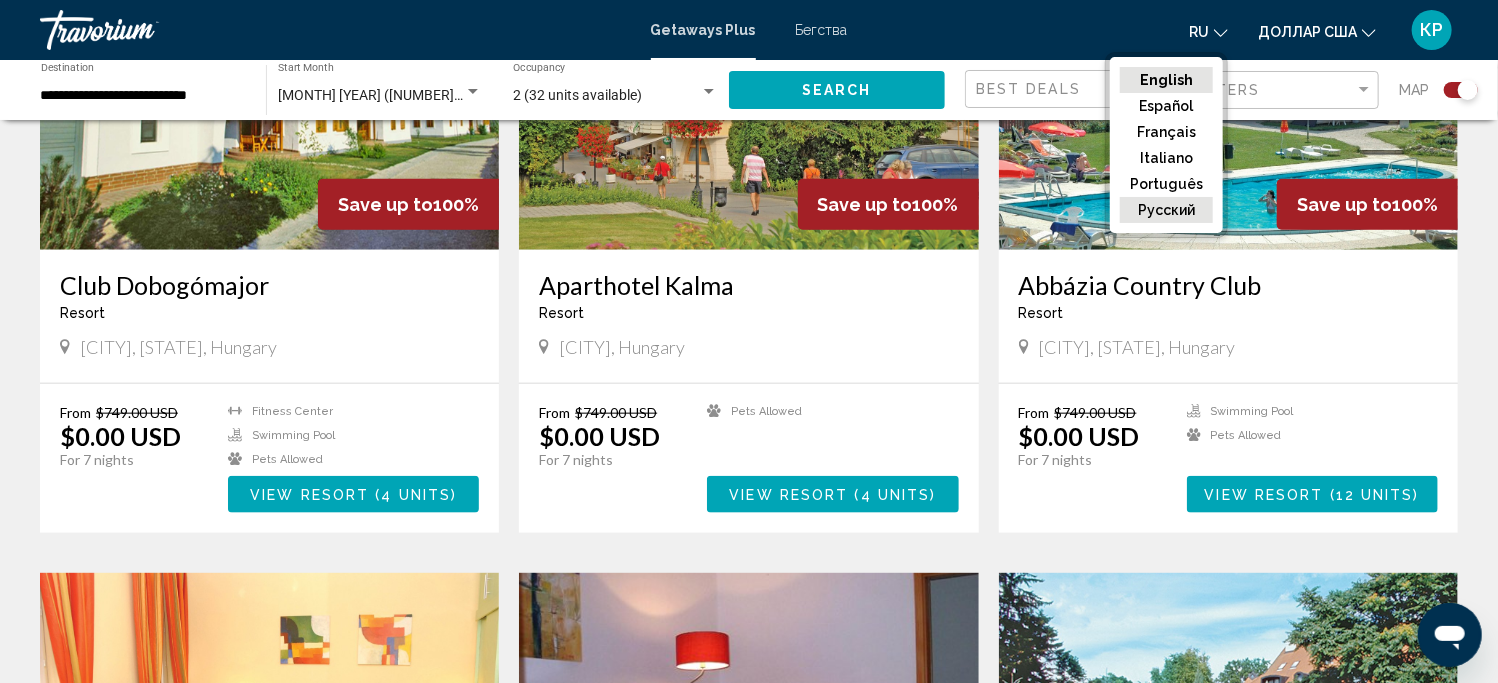 click on "русский" at bounding box center (1166, 80) 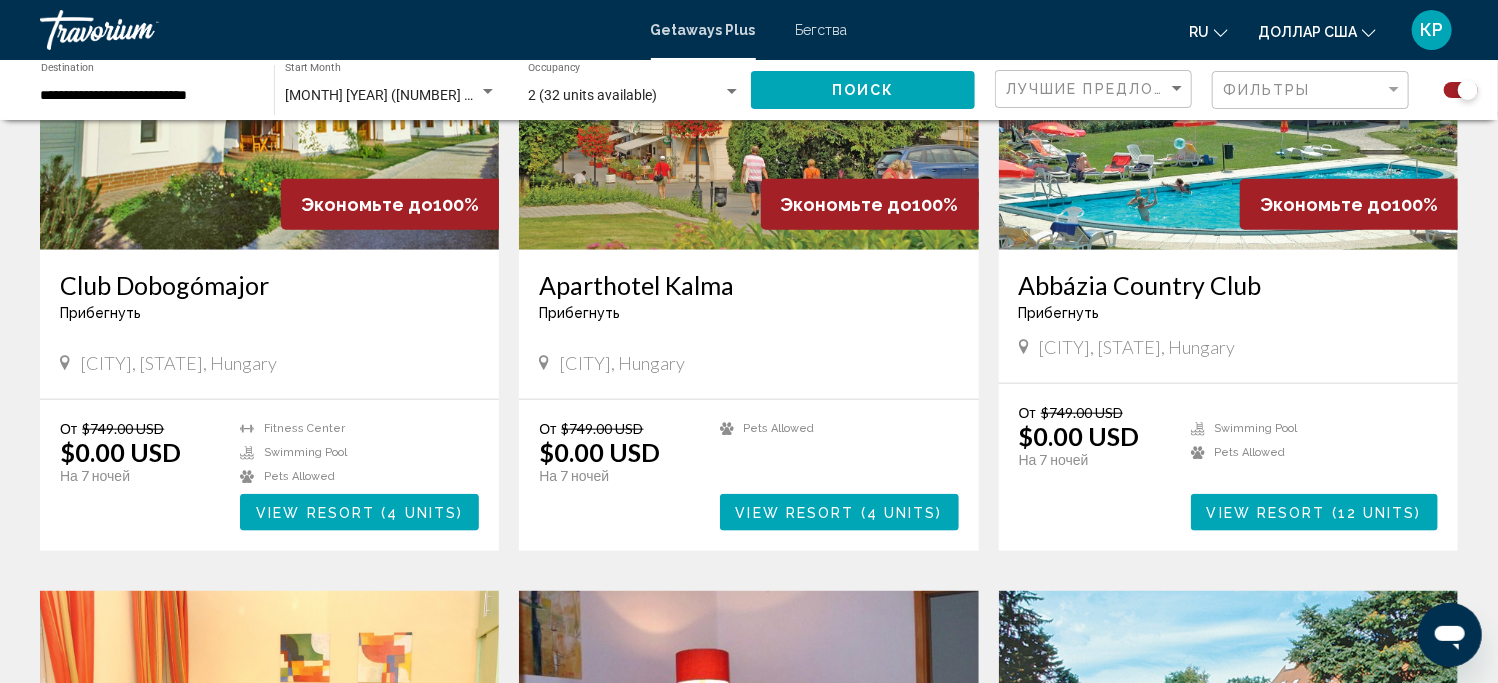 click on "View Resort    ( 4 units )" at bounding box center (839, 512) 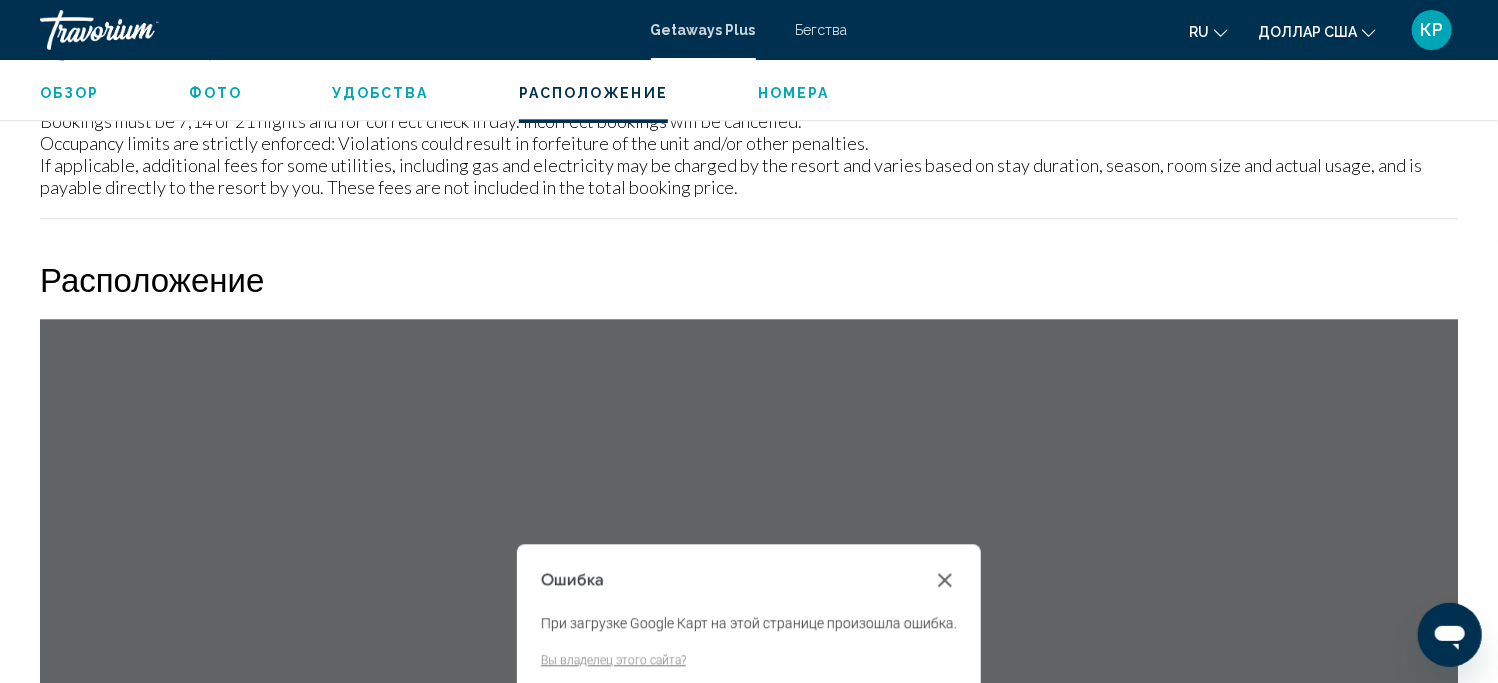 scroll, scrollTop: 2474, scrollLeft: 0, axis: vertical 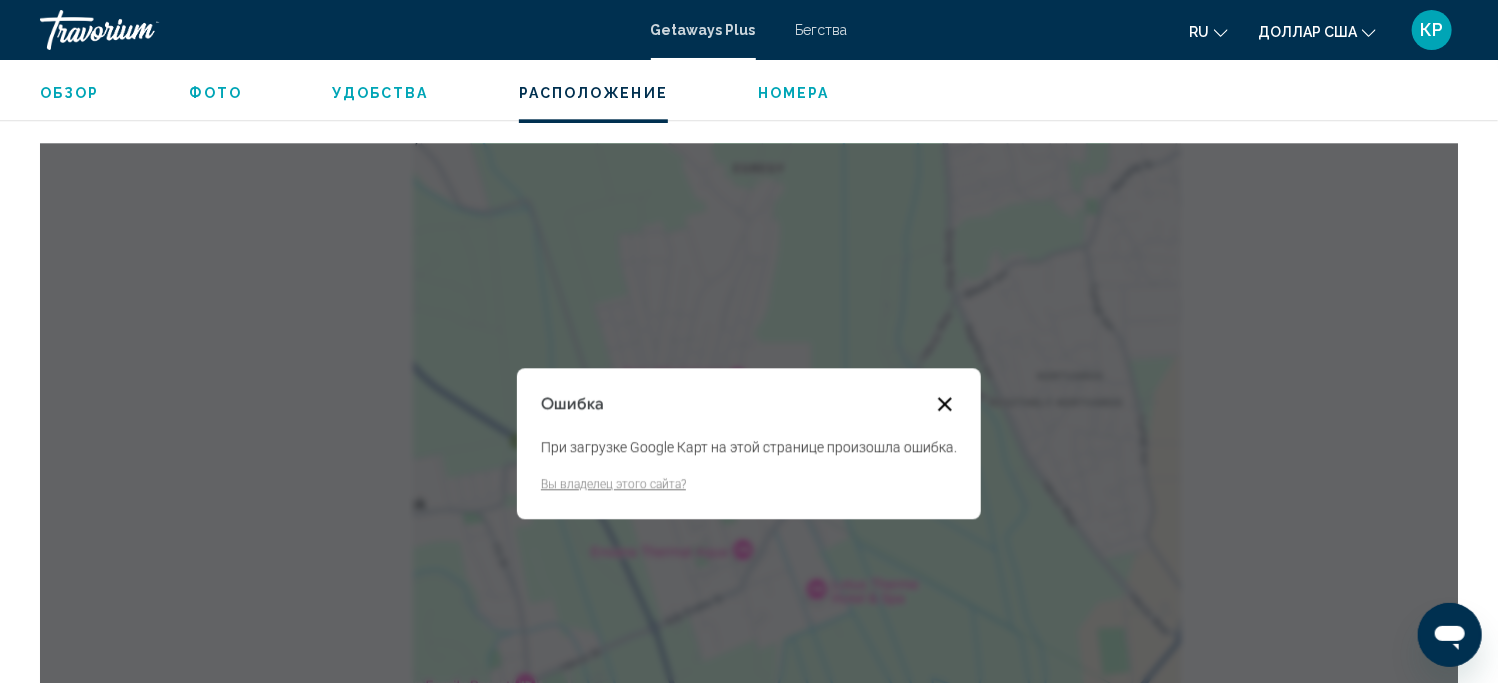 click at bounding box center [945, 404] 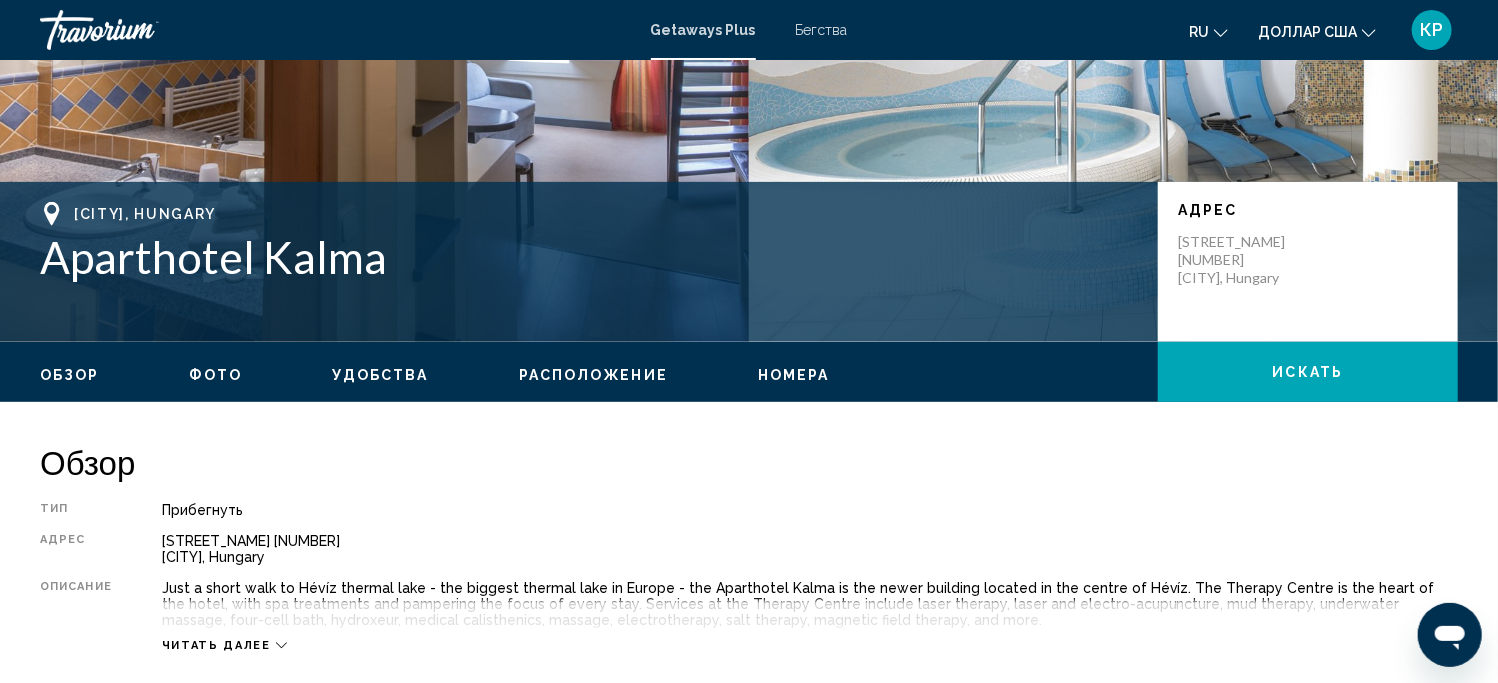 scroll, scrollTop: 518, scrollLeft: 0, axis: vertical 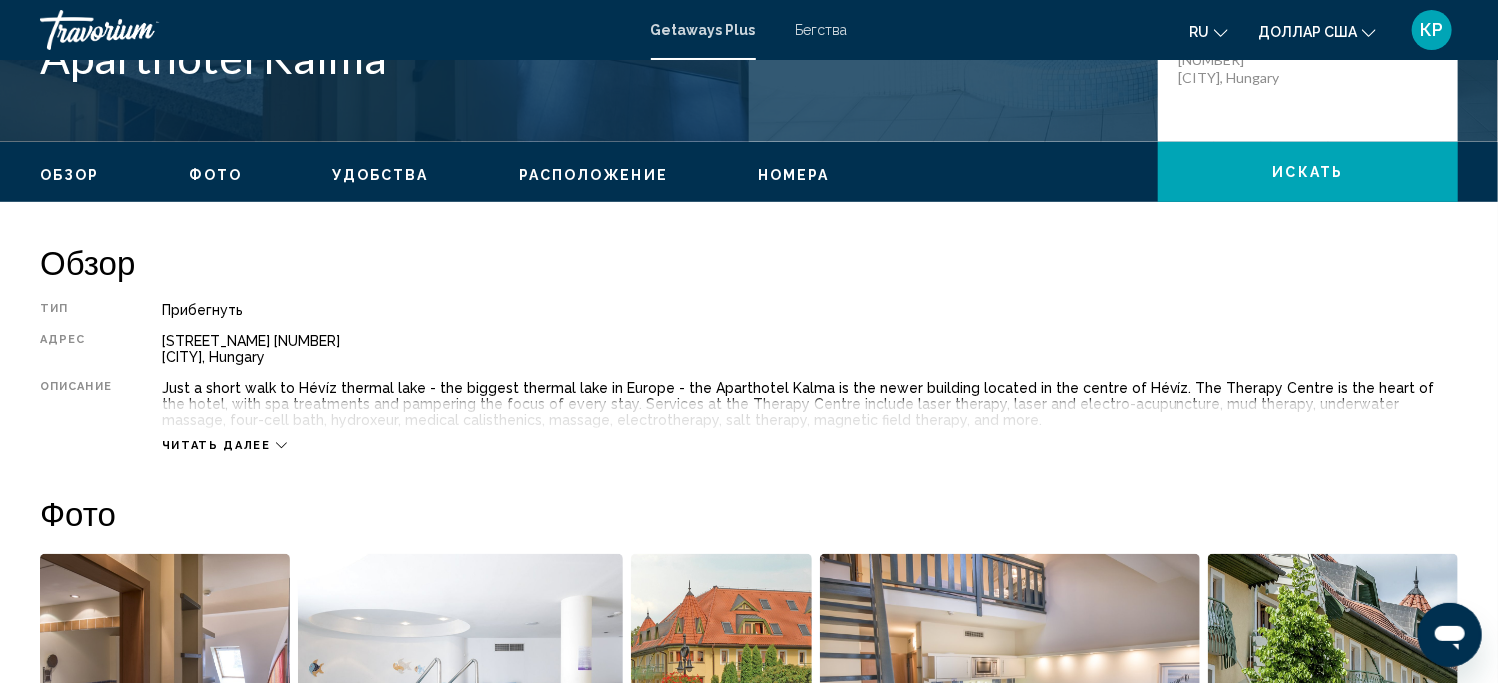 click on "Читать далее" at bounding box center (224, 445) 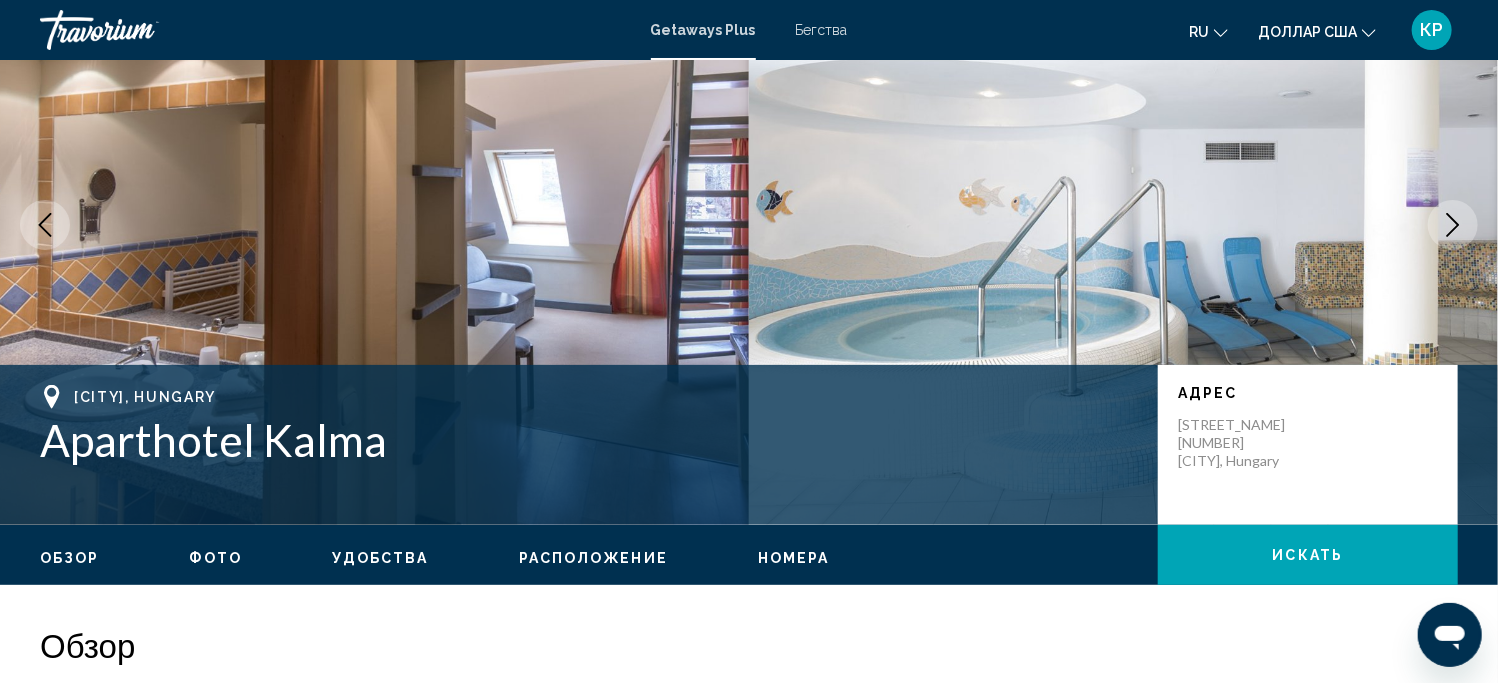 scroll, scrollTop: 0, scrollLeft: 0, axis: both 